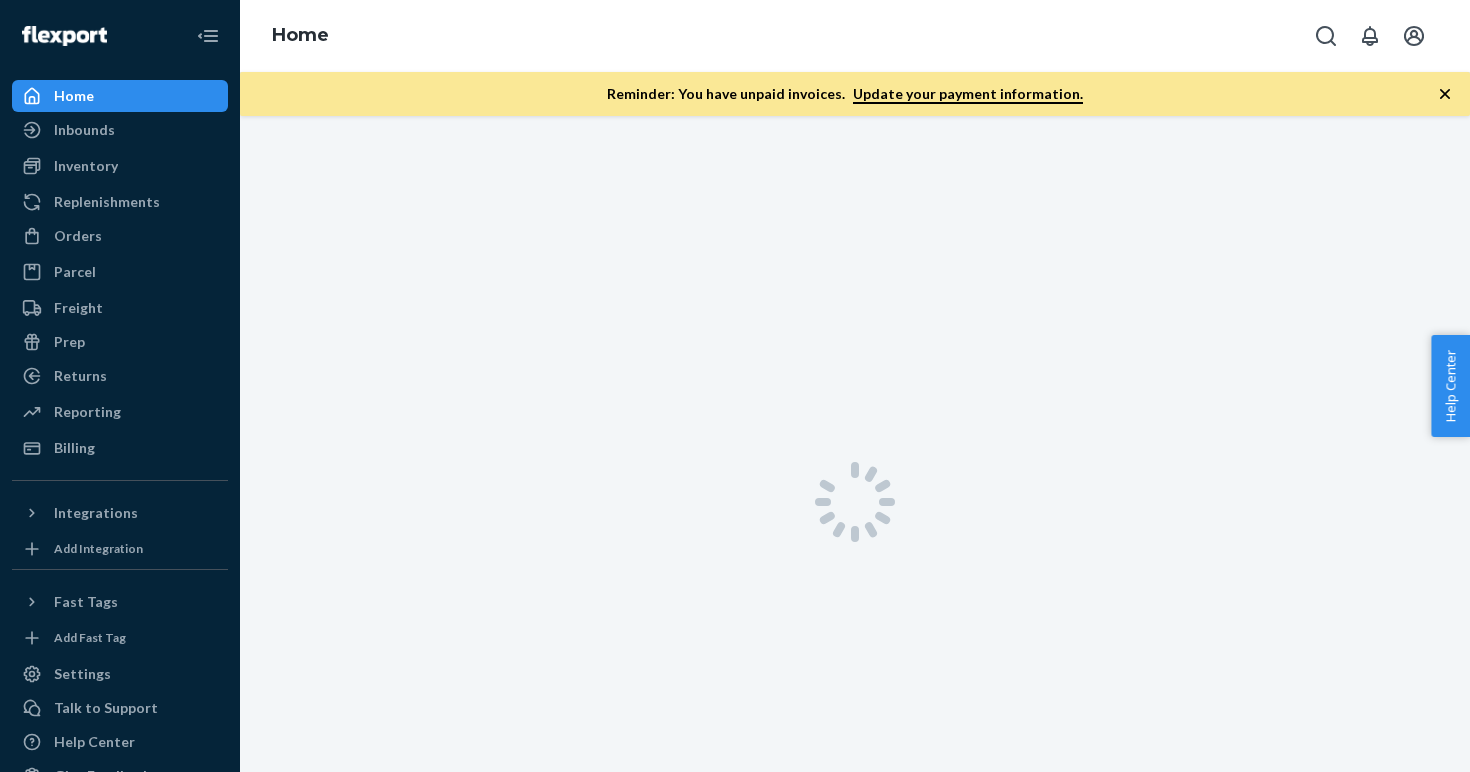 scroll, scrollTop: 0, scrollLeft: 0, axis: both 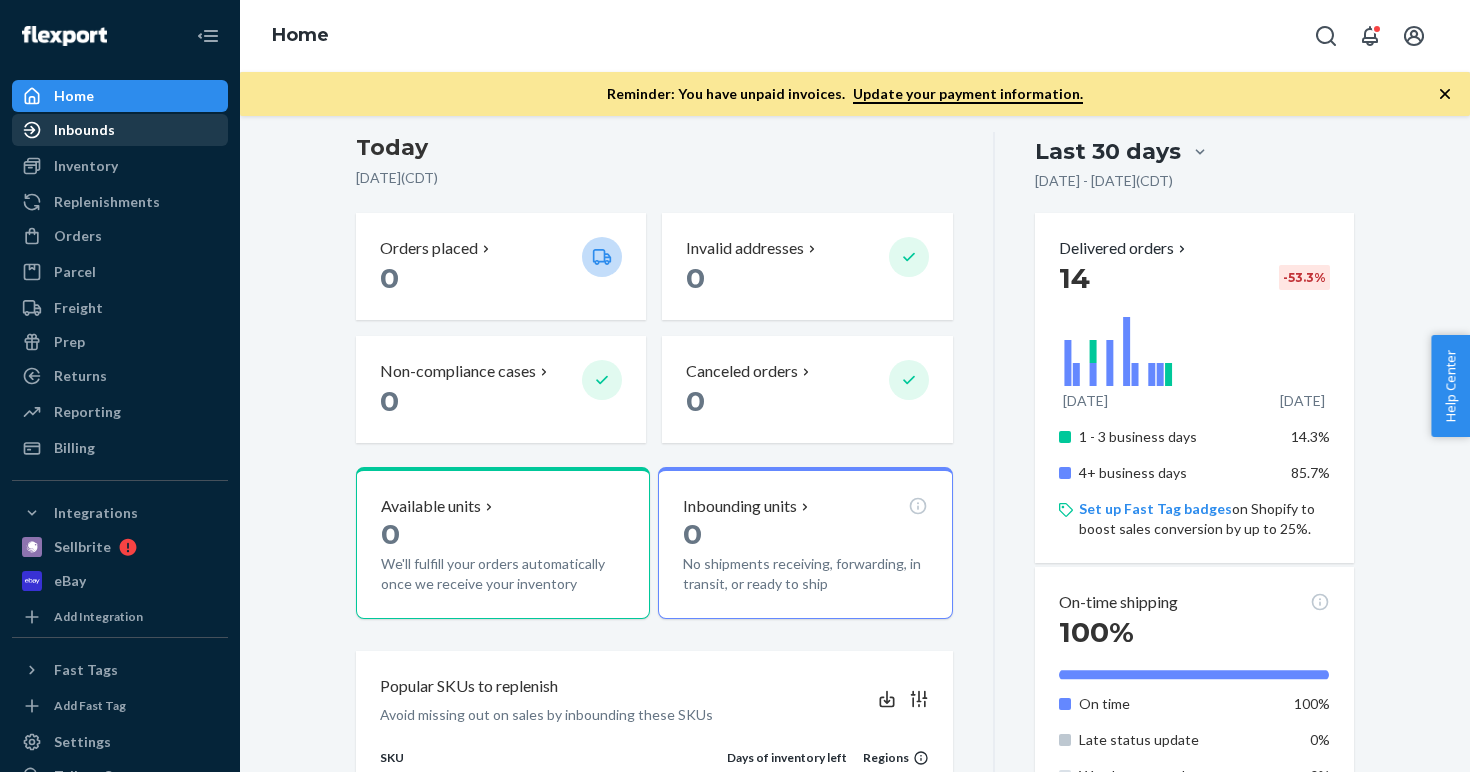 click on "Inbounds" at bounding box center (84, 130) 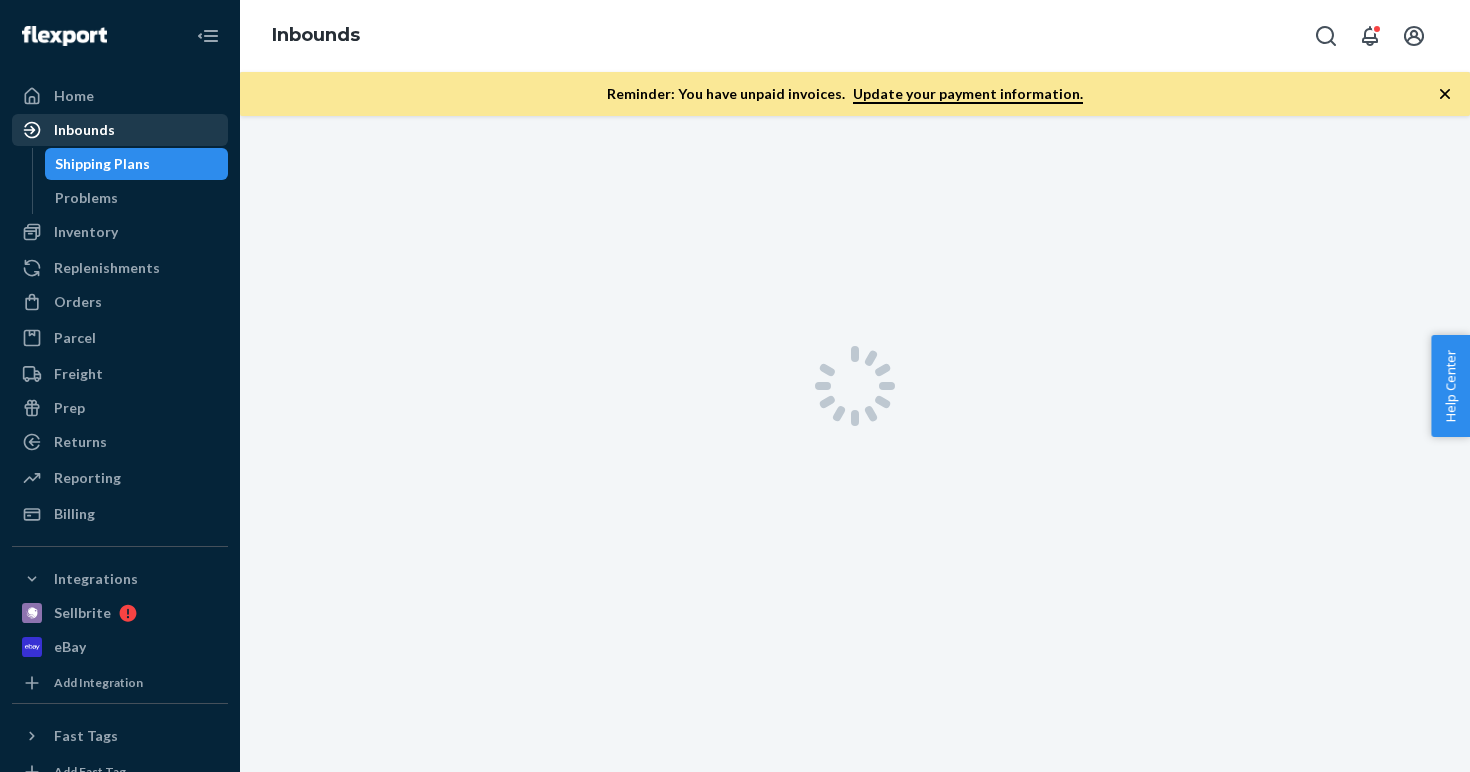 scroll, scrollTop: 0, scrollLeft: 0, axis: both 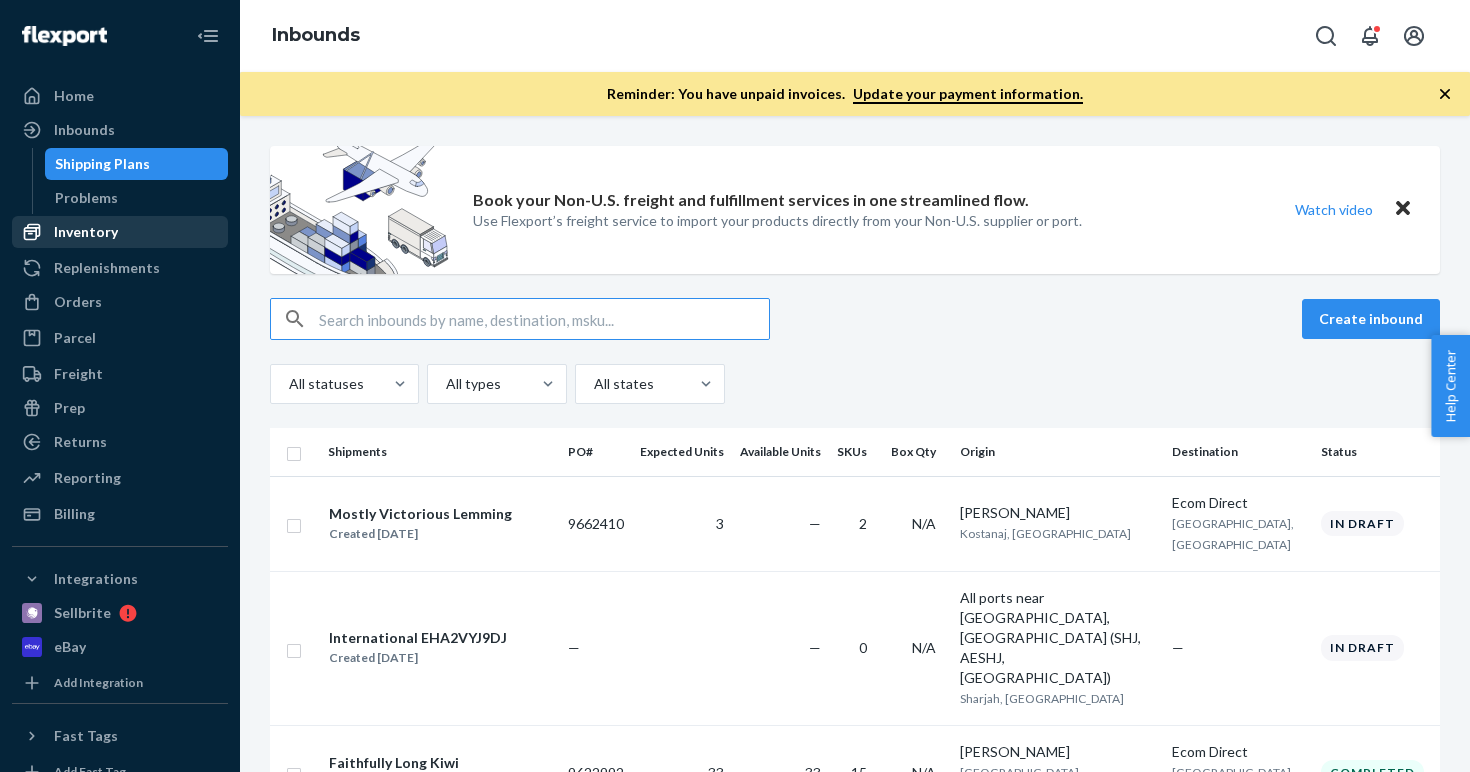 click on "Inventory" at bounding box center (86, 232) 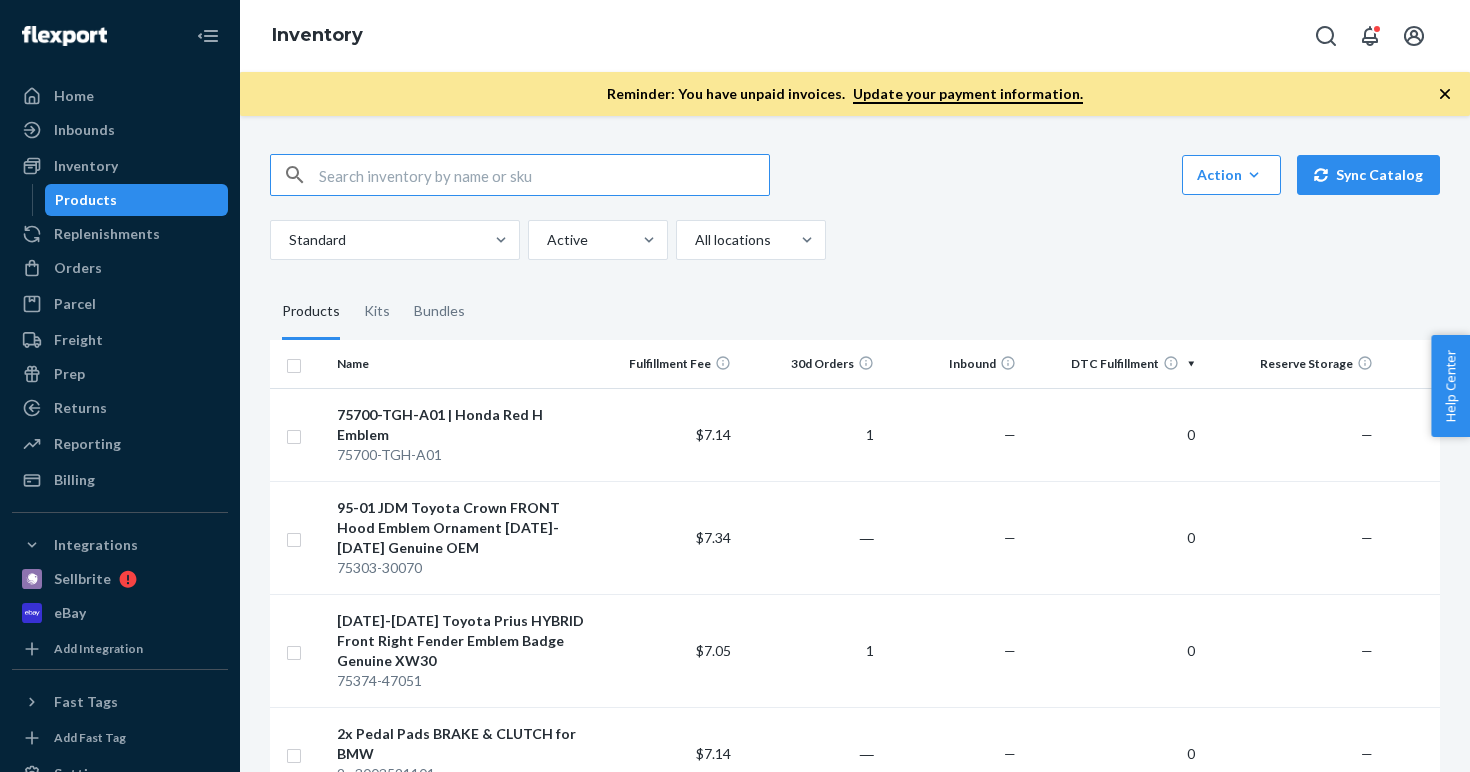scroll, scrollTop: 0, scrollLeft: 0, axis: both 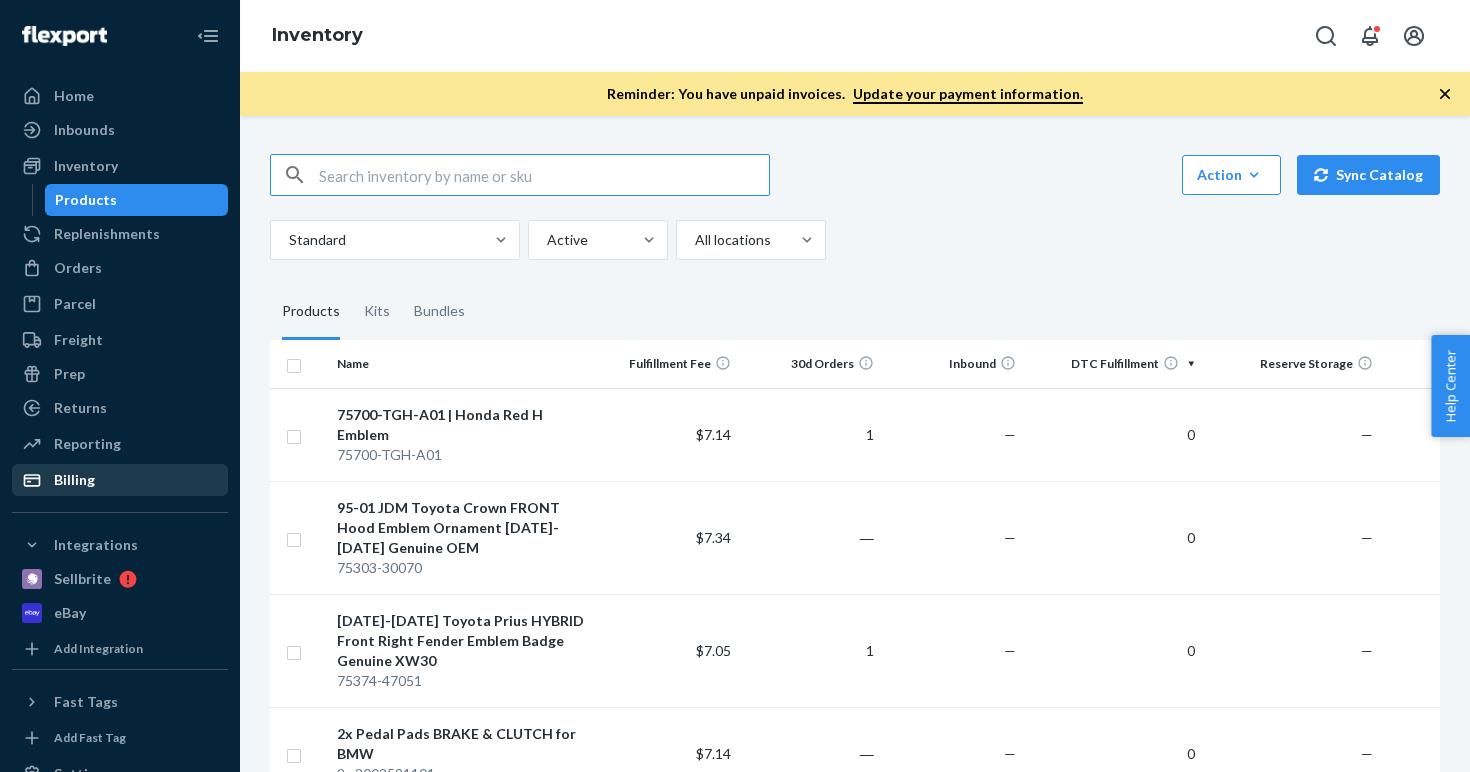 click on "Billing" at bounding box center (74, 480) 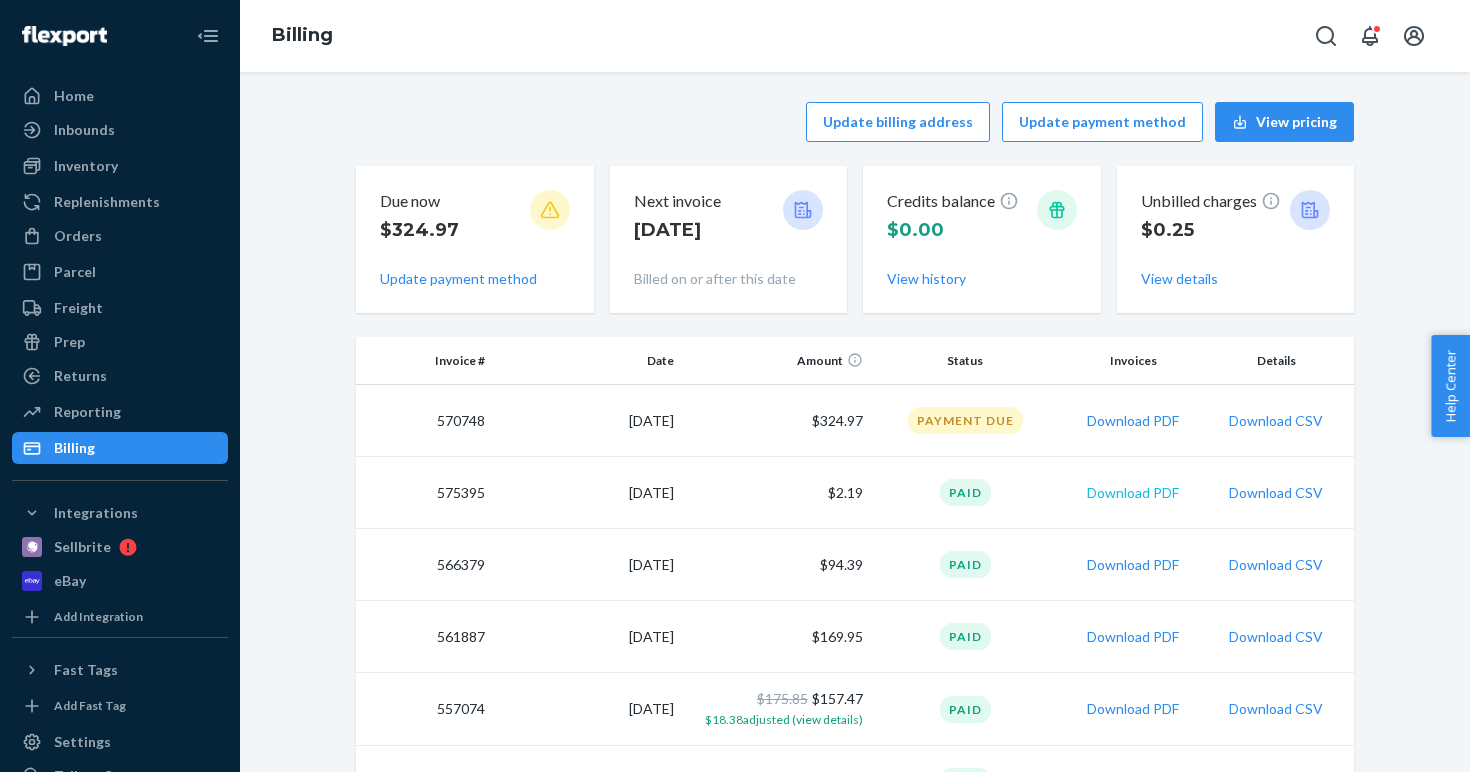 click on "Download PDF" at bounding box center [1133, 493] 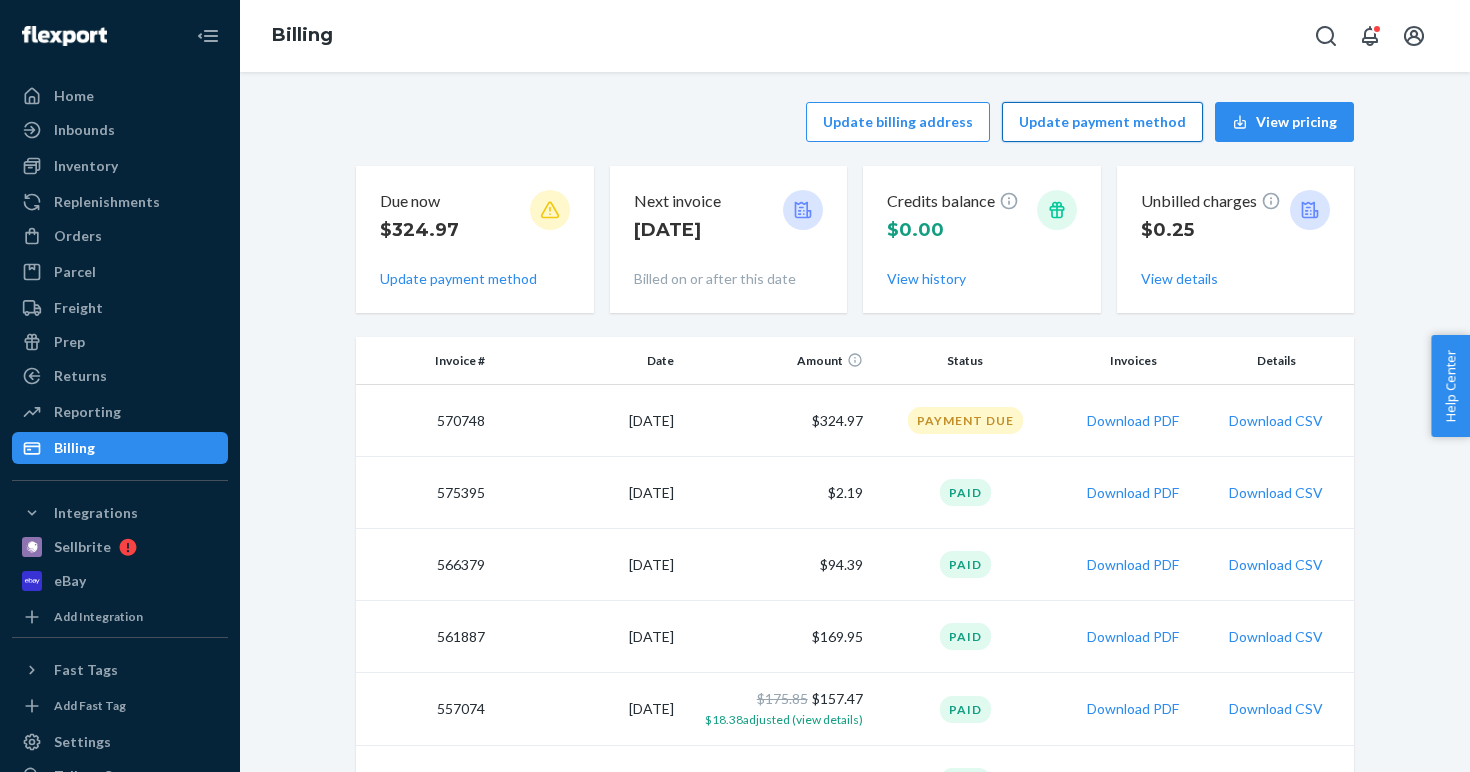 click on "Update payment method" at bounding box center [1102, 122] 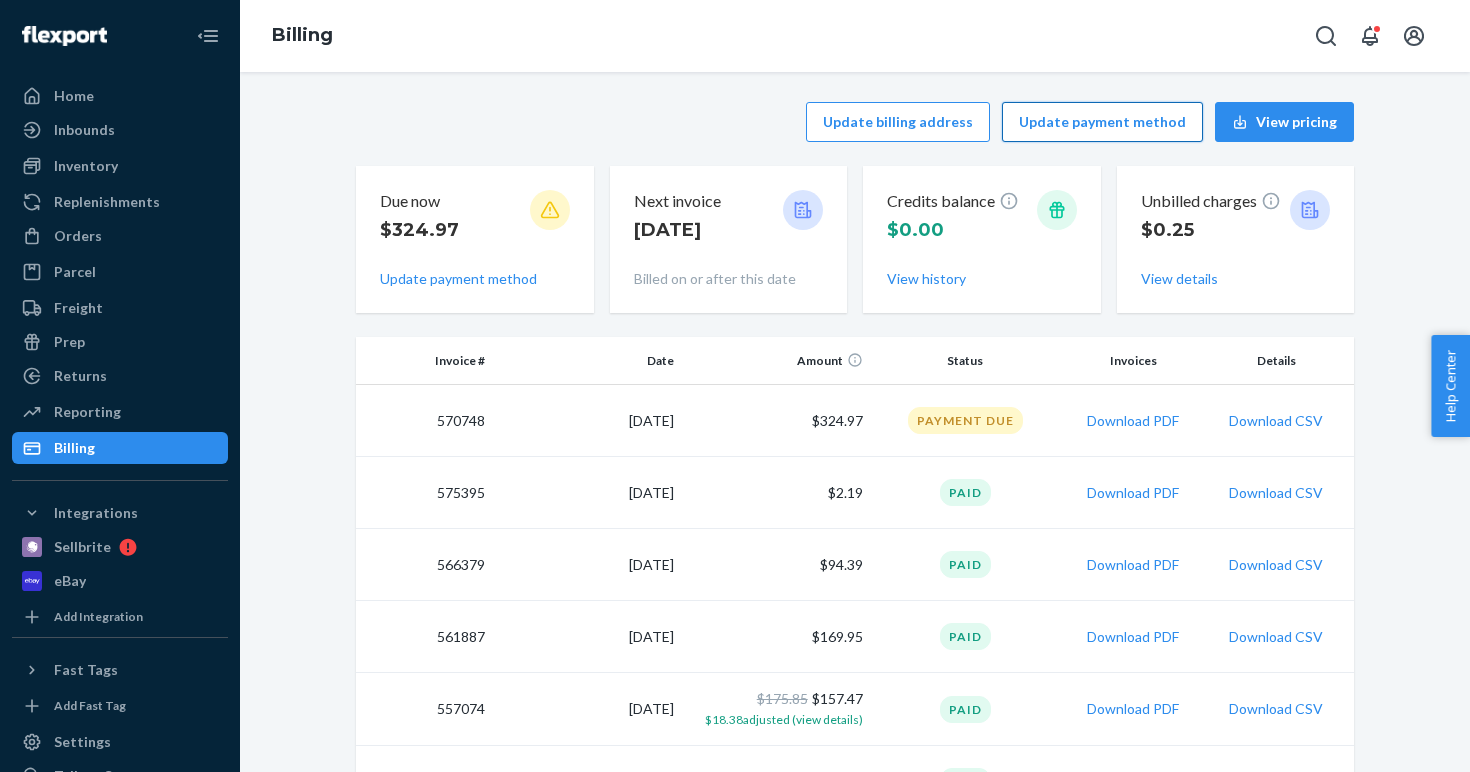 scroll, scrollTop: 0, scrollLeft: 0, axis: both 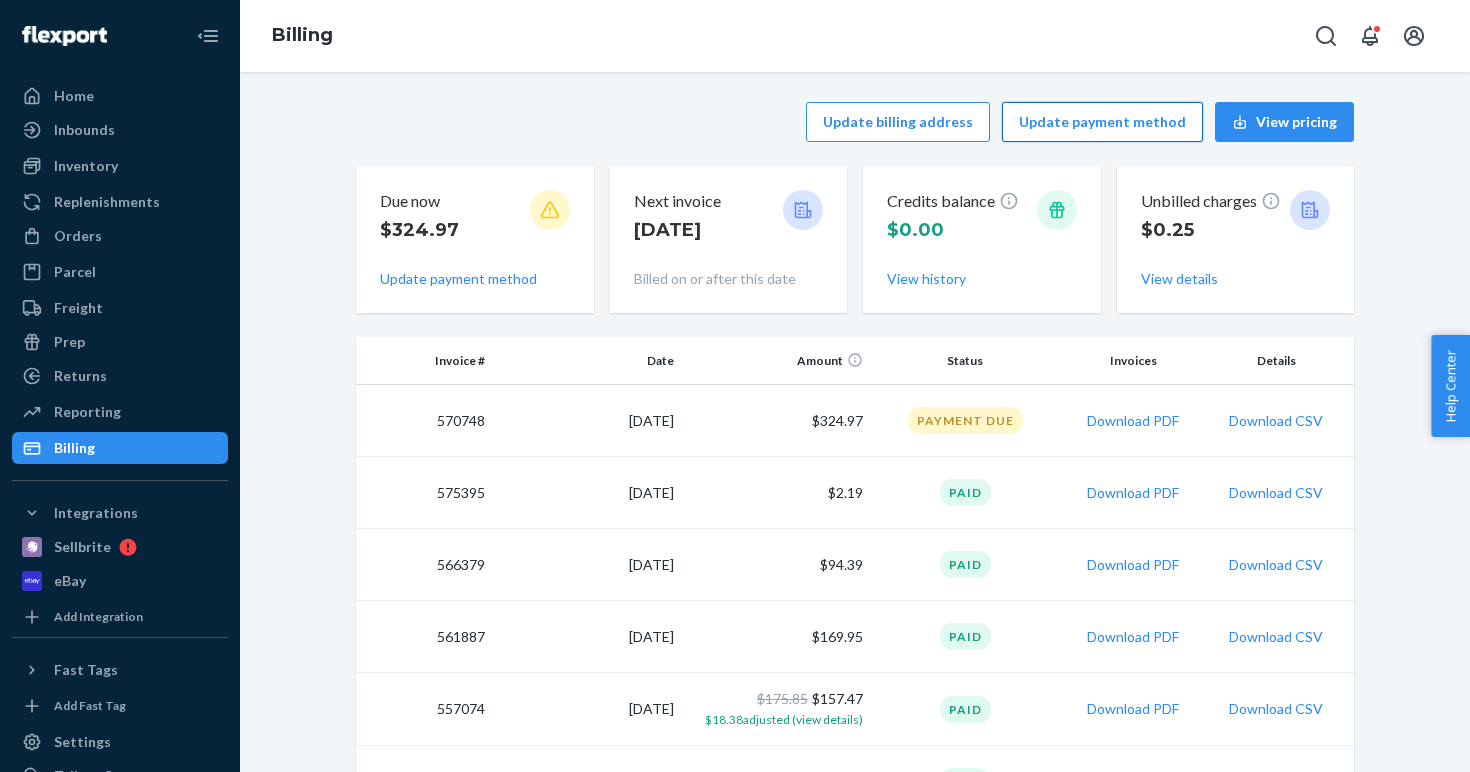 click on "Update payment method" at bounding box center (1102, 122) 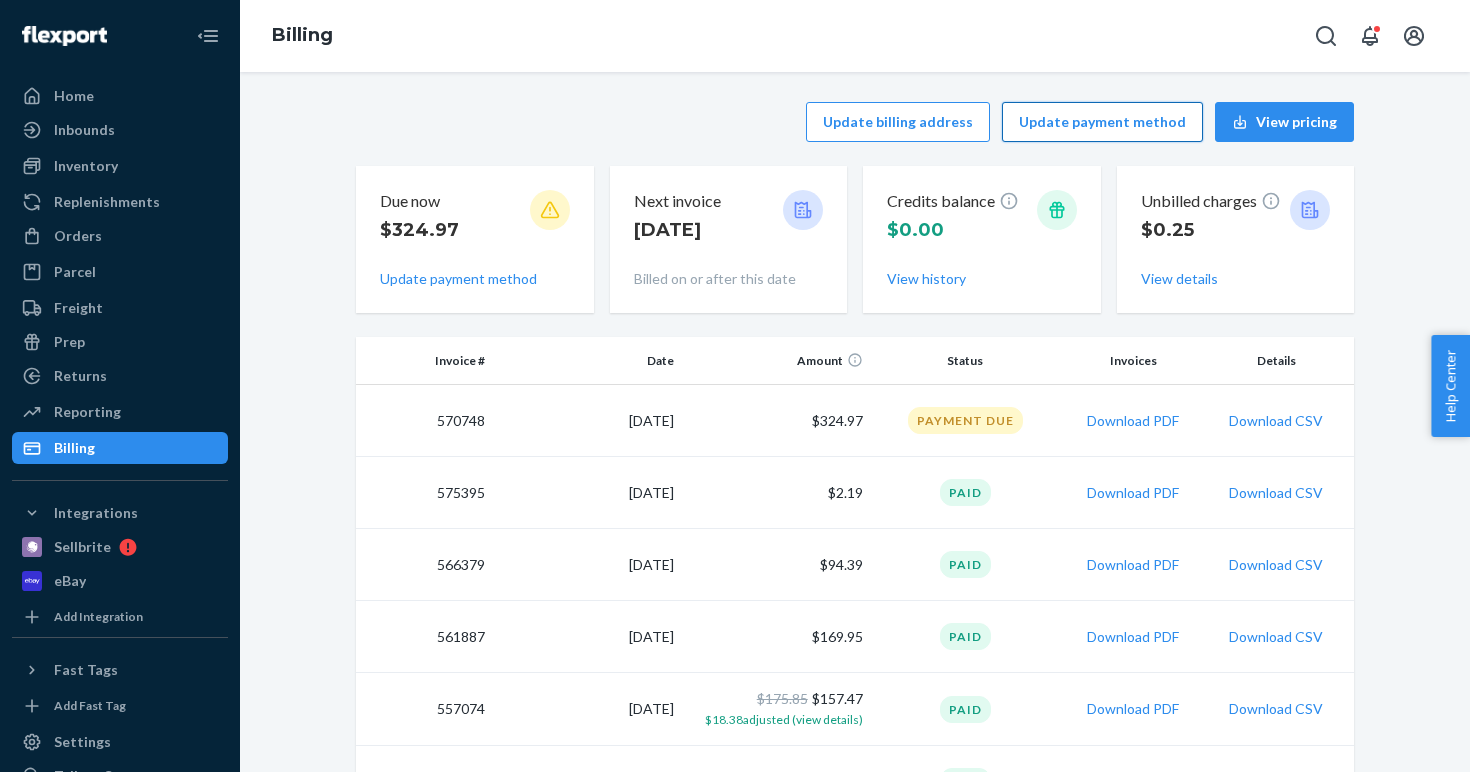 click on "Update payment method" at bounding box center (1102, 122) 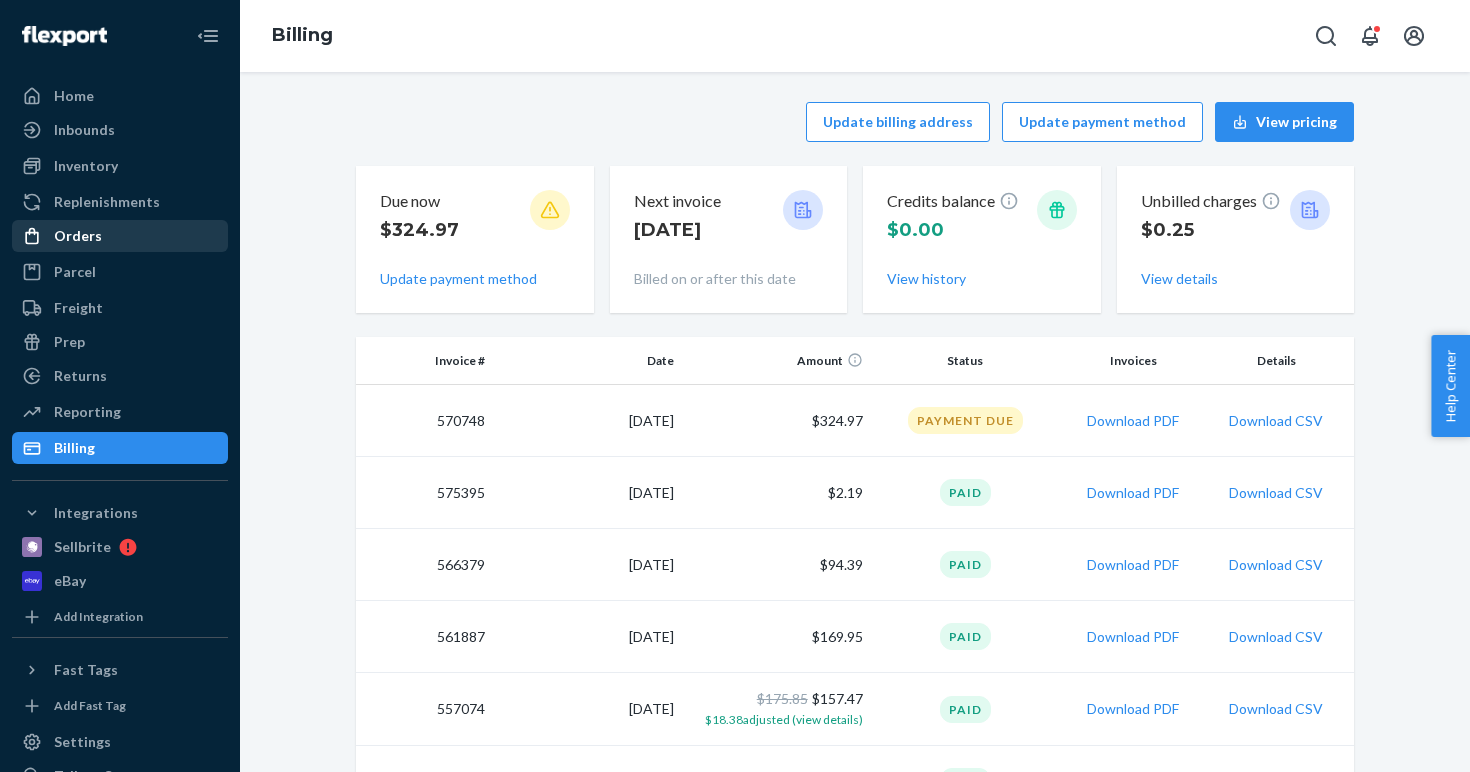 click on "Orders" at bounding box center (78, 236) 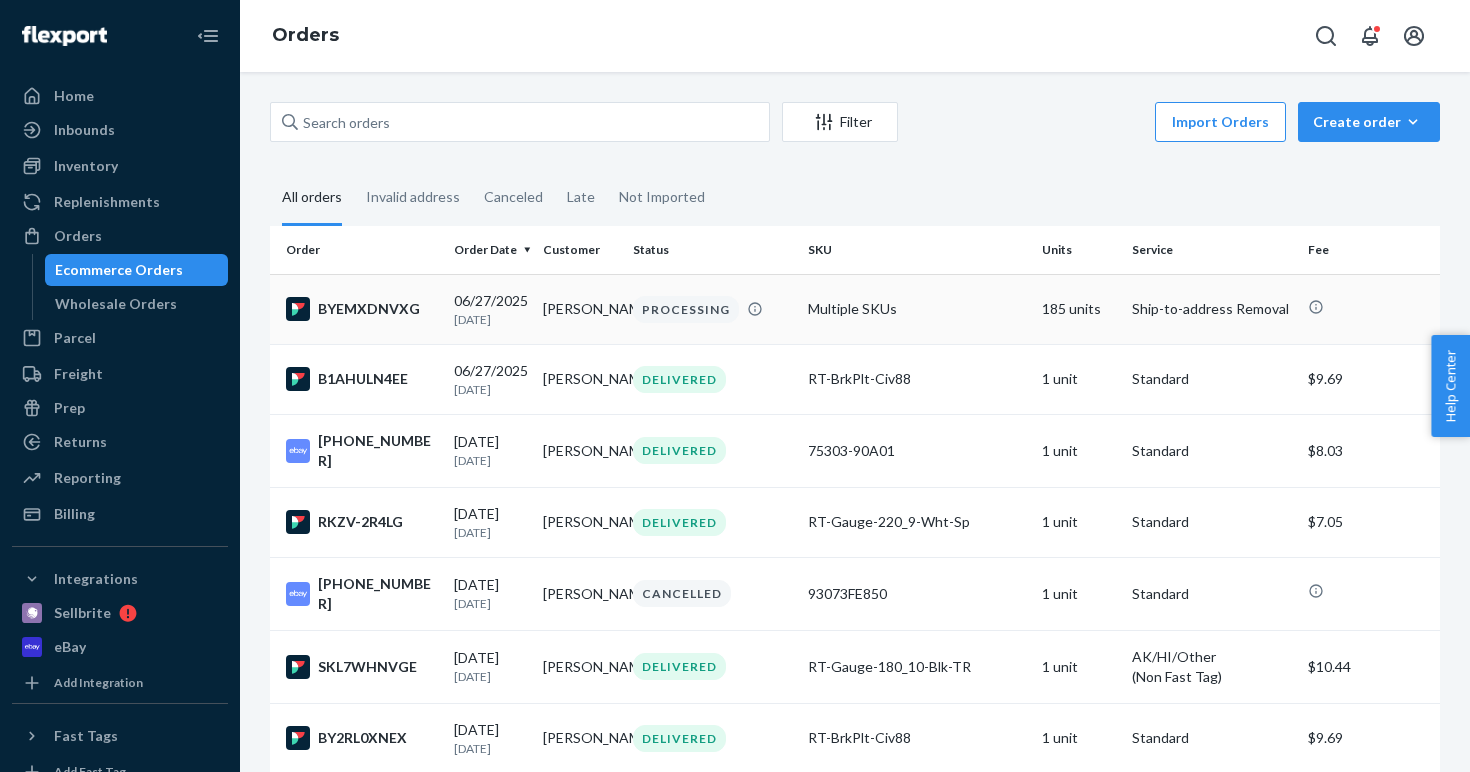 click on "Multiple SKUs" at bounding box center (917, 309) 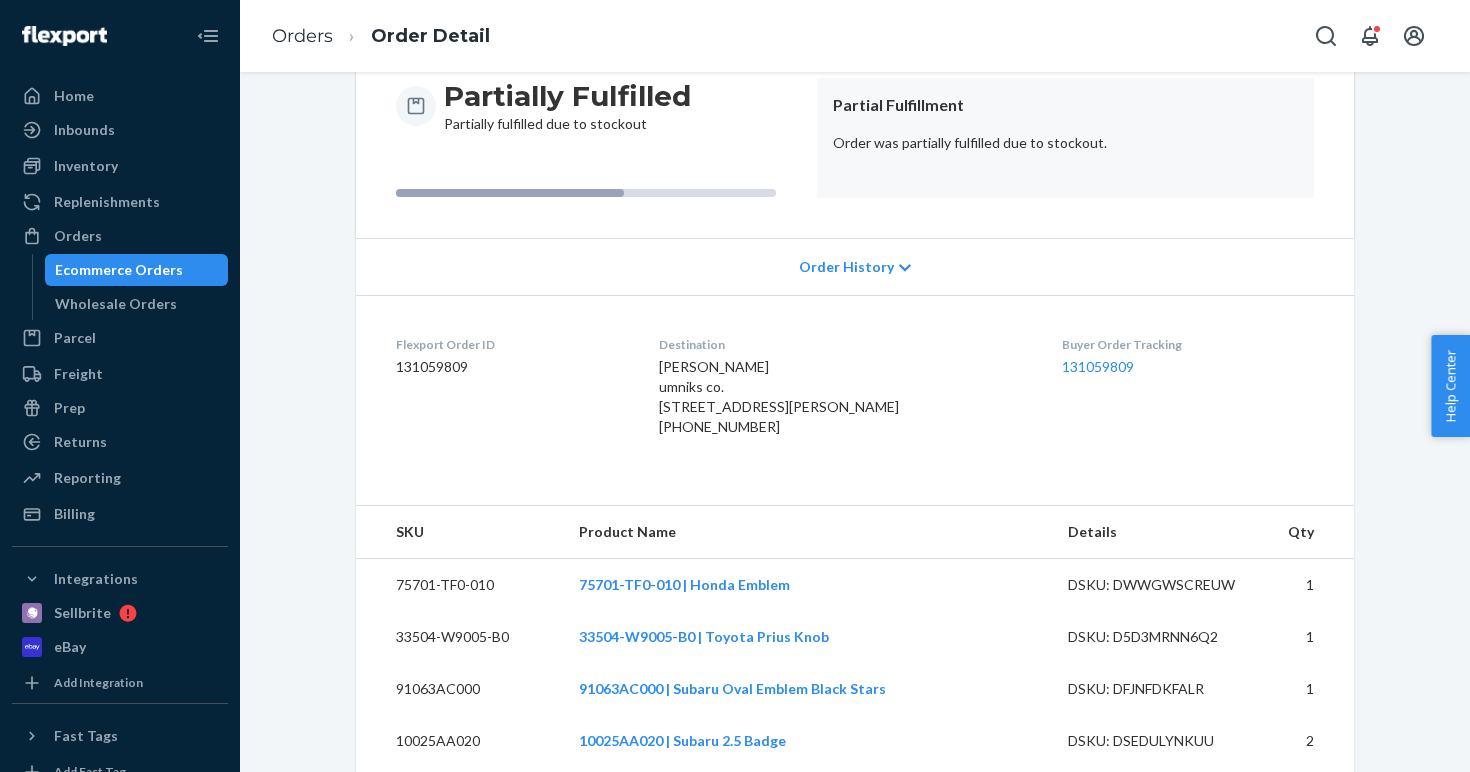 scroll, scrollTop: 76, scrollLeft: 0, axis: vertical 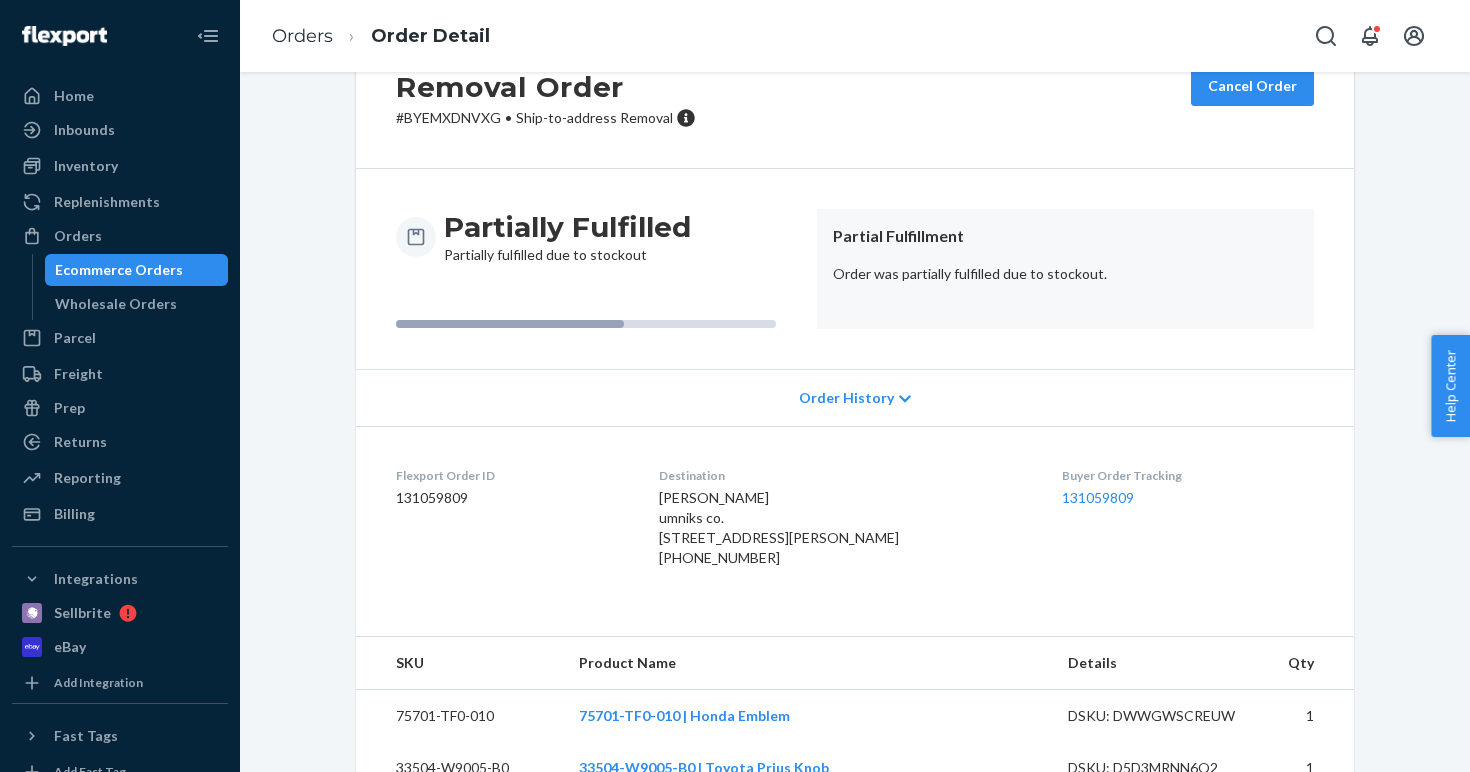 click on "Order History" at bounding box center (855, 397) 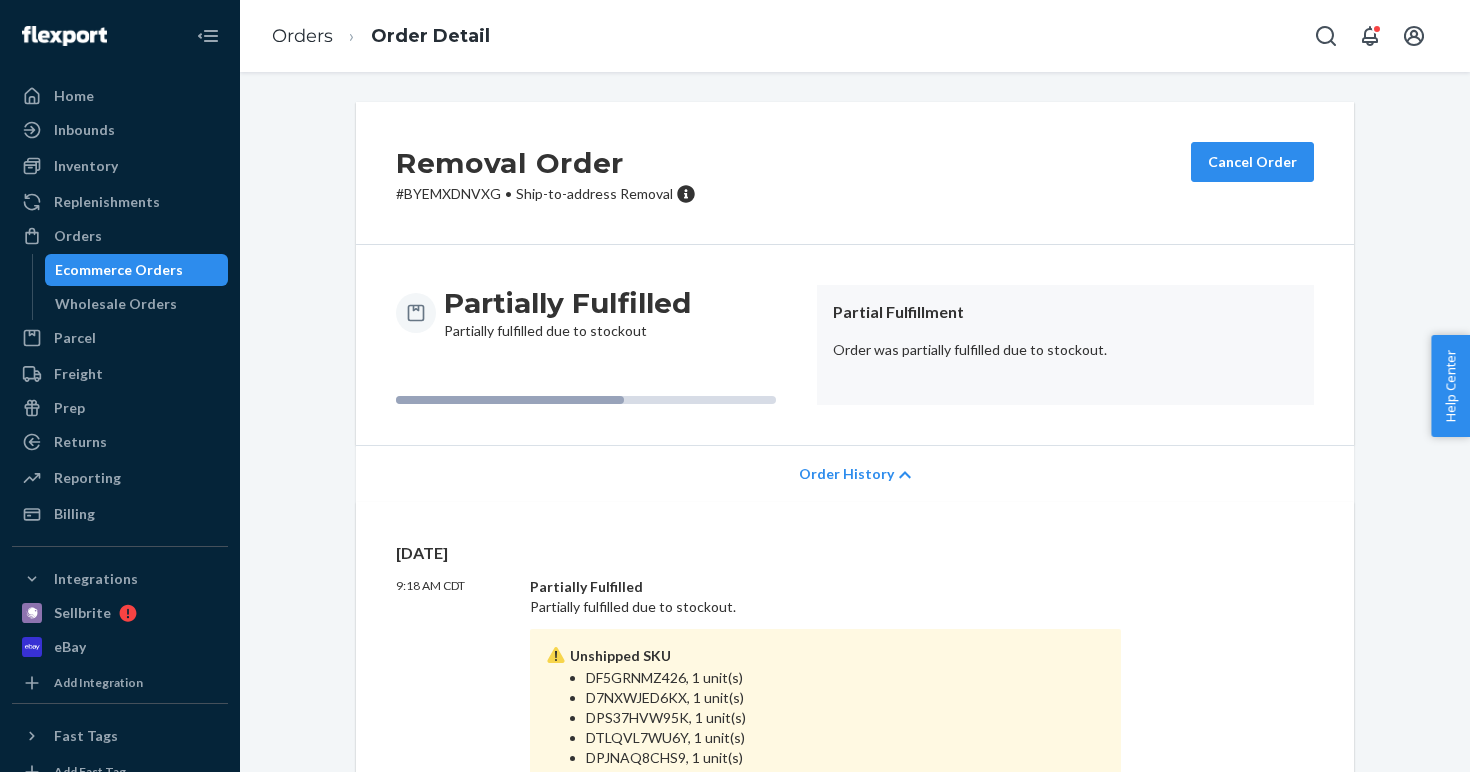 scroll, scrollTop: 0, scrollLeft: 0, axis: both 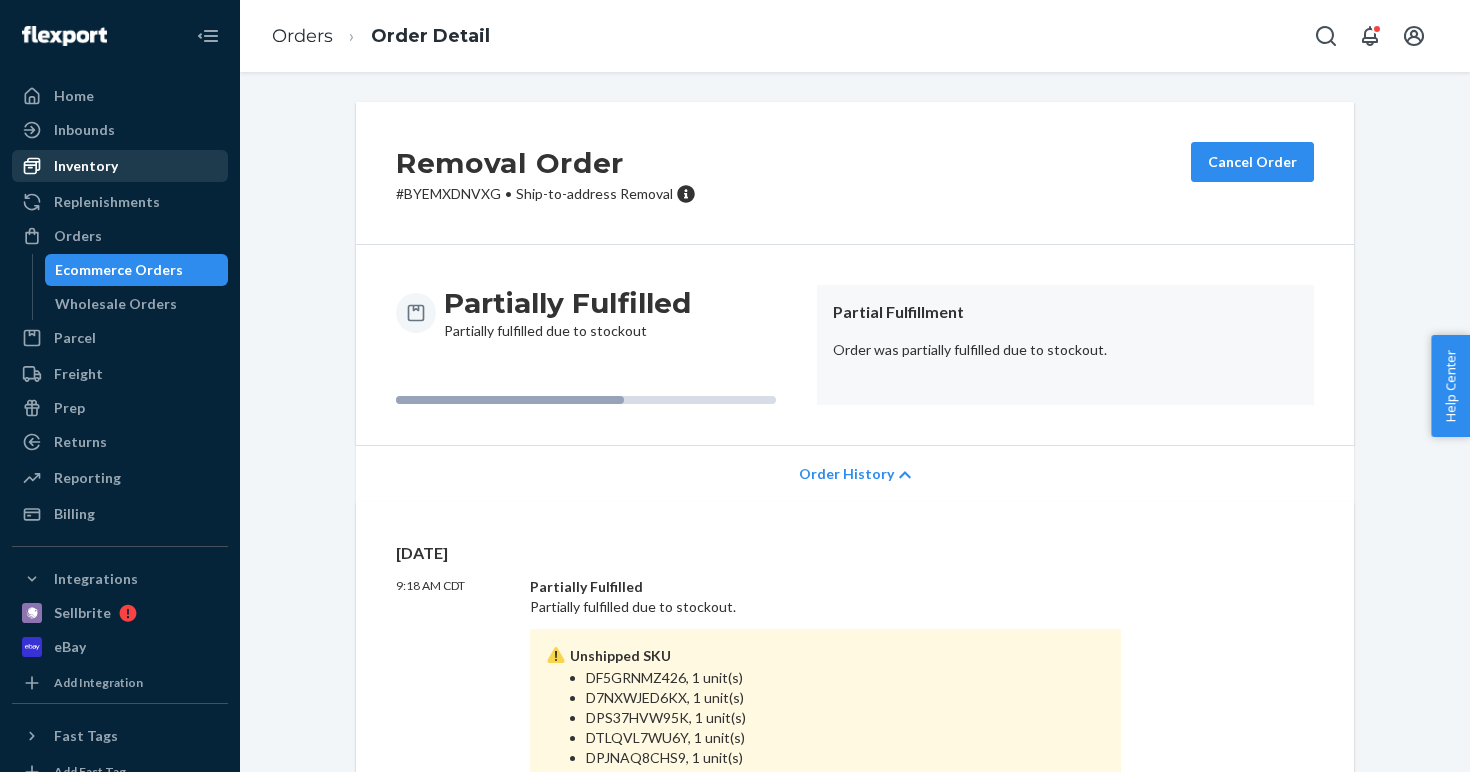 click on "Inventory" at bounding box center (120, 166) 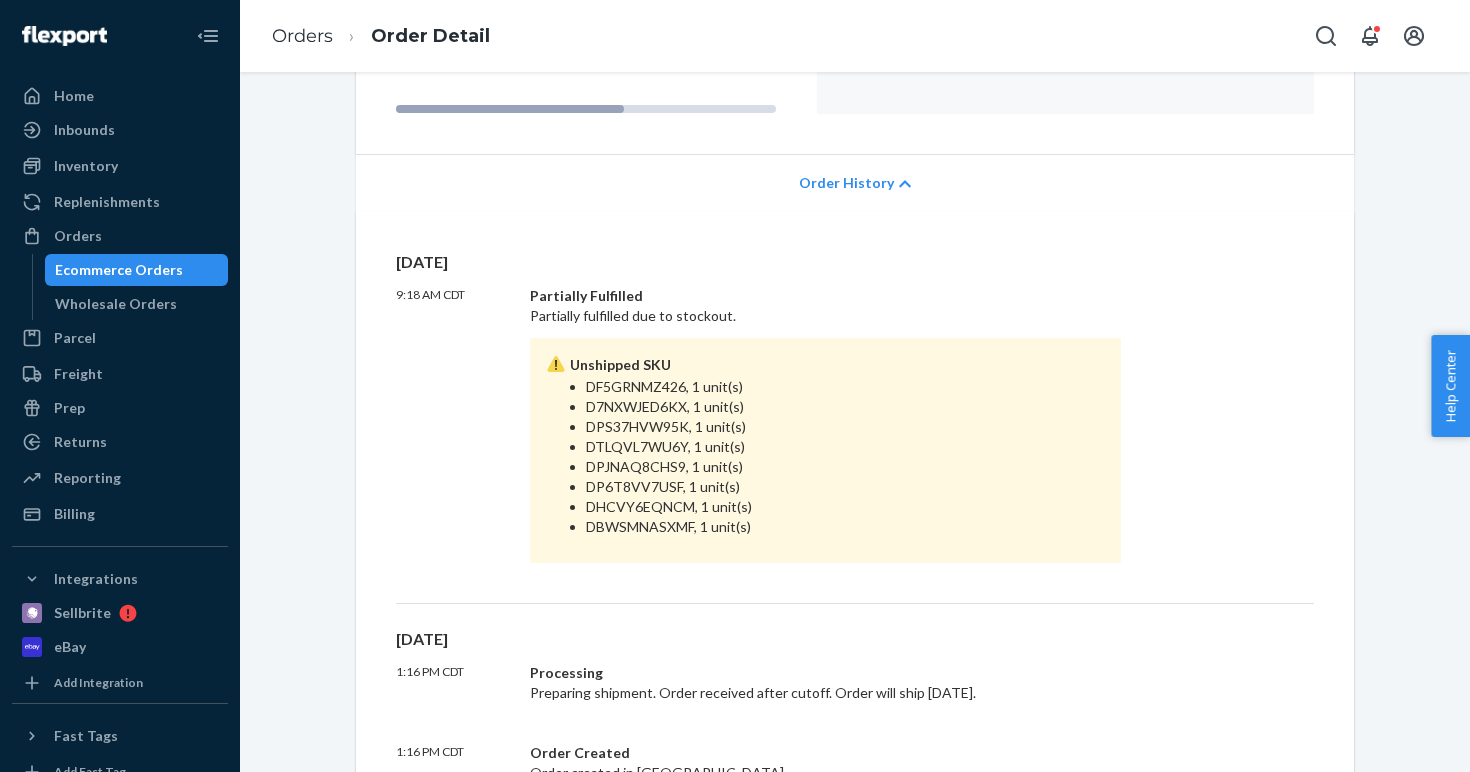 scroll, scrollTop: 297, scrollLeft: 0, axis: vertical 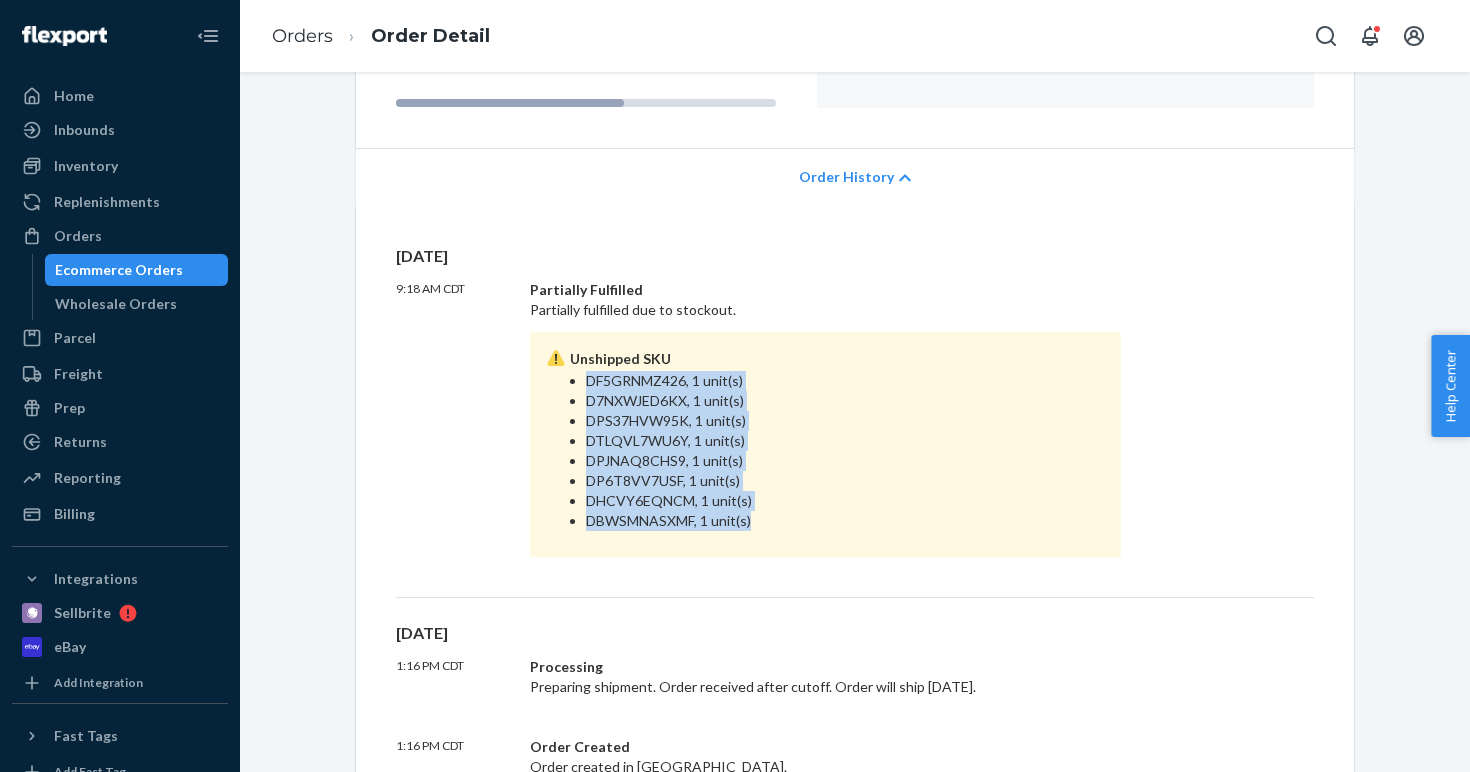drag, startPoint x: 589, startPoint y: 379, endPoint x: 770, endPoint y: 519, distance: 228.82526 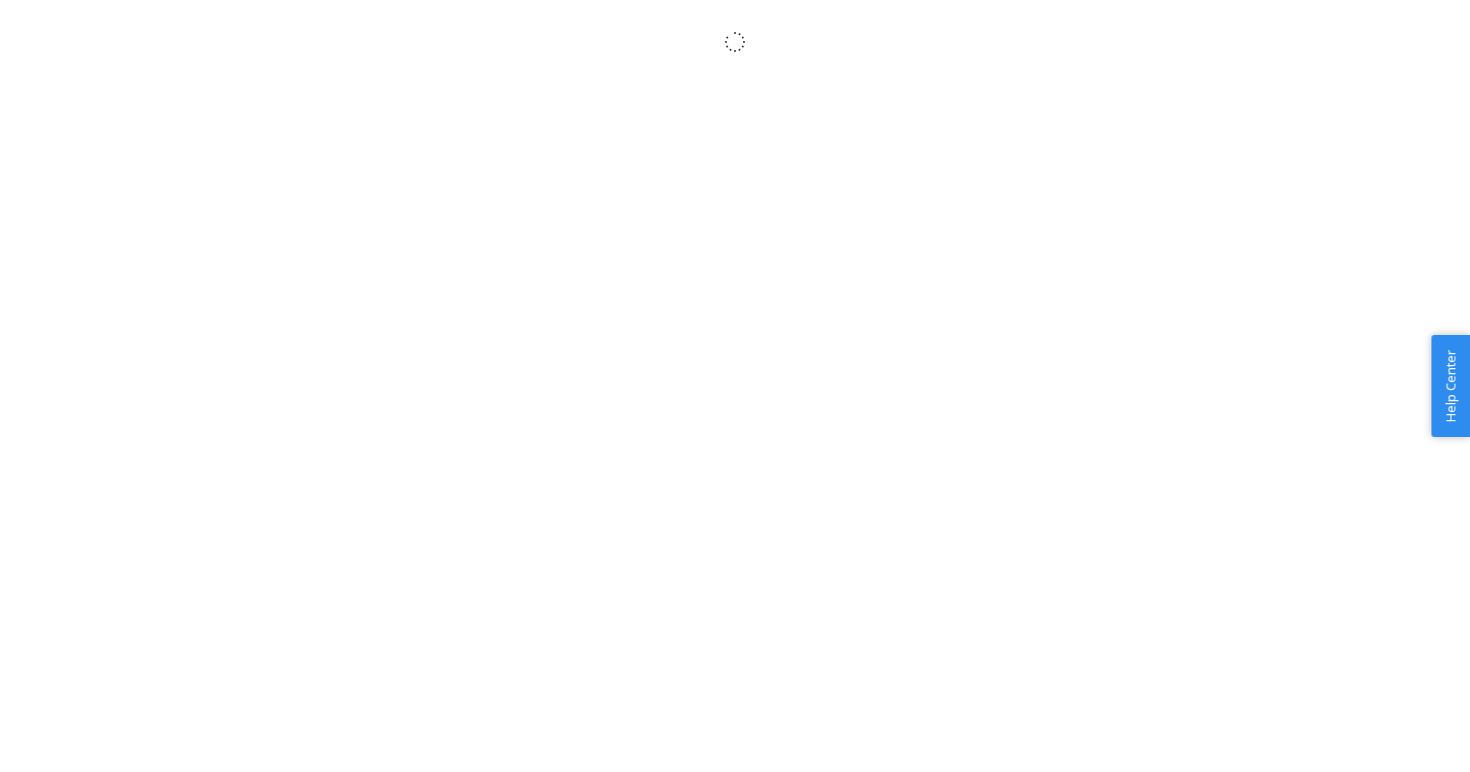 scroll, scrollTop: 0, scrollLeft: 0, axis: both 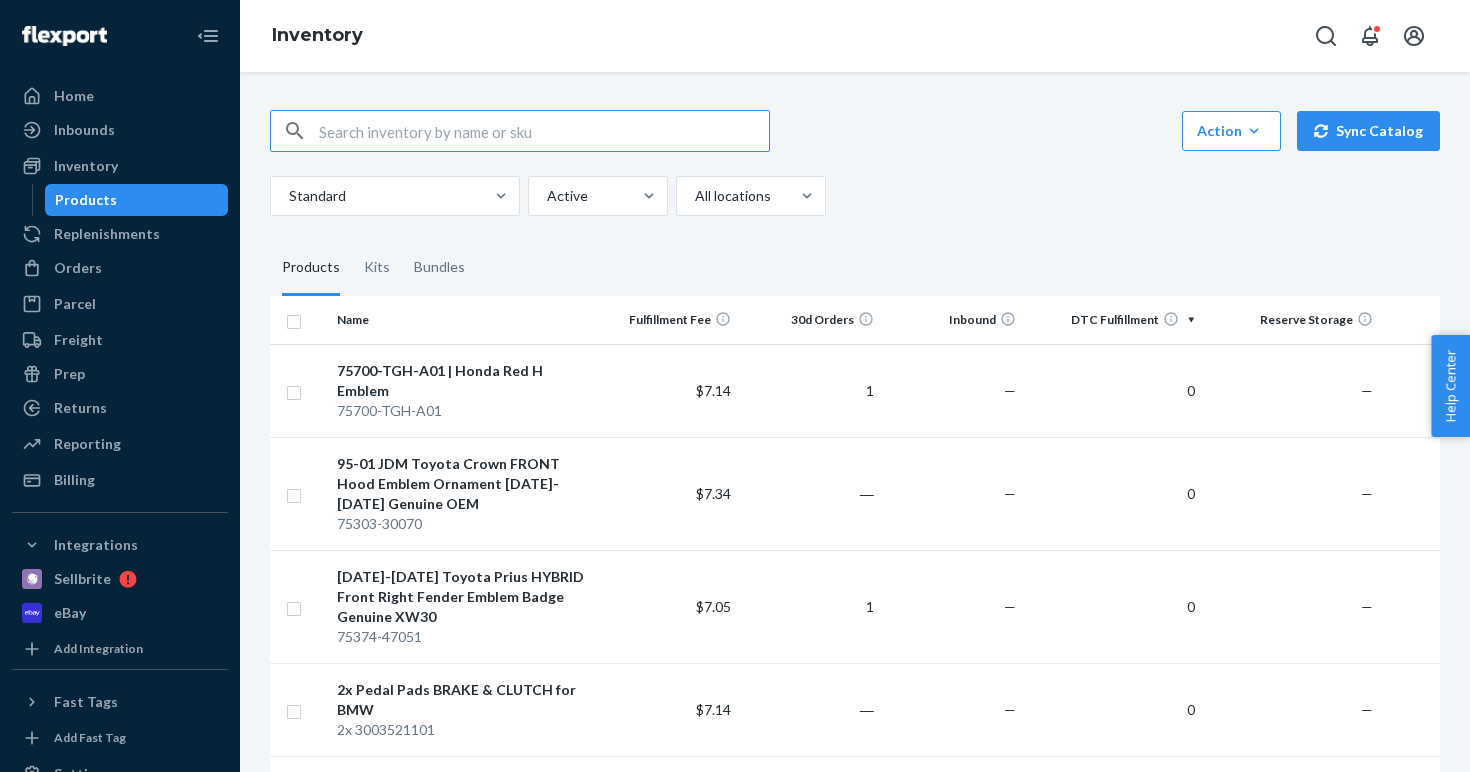 paste on "DF5GRNMZ426" 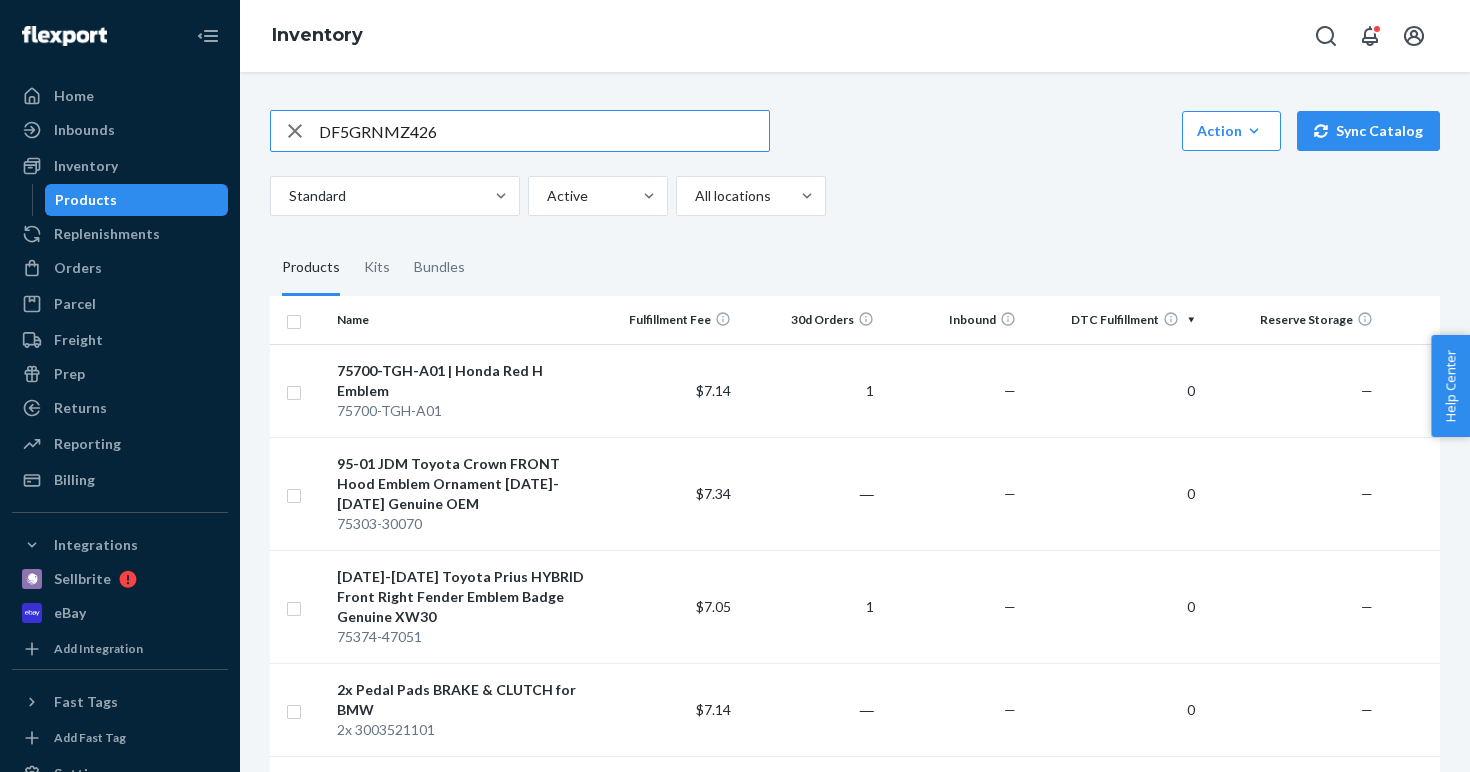 type on "DF5GRNMZ426" 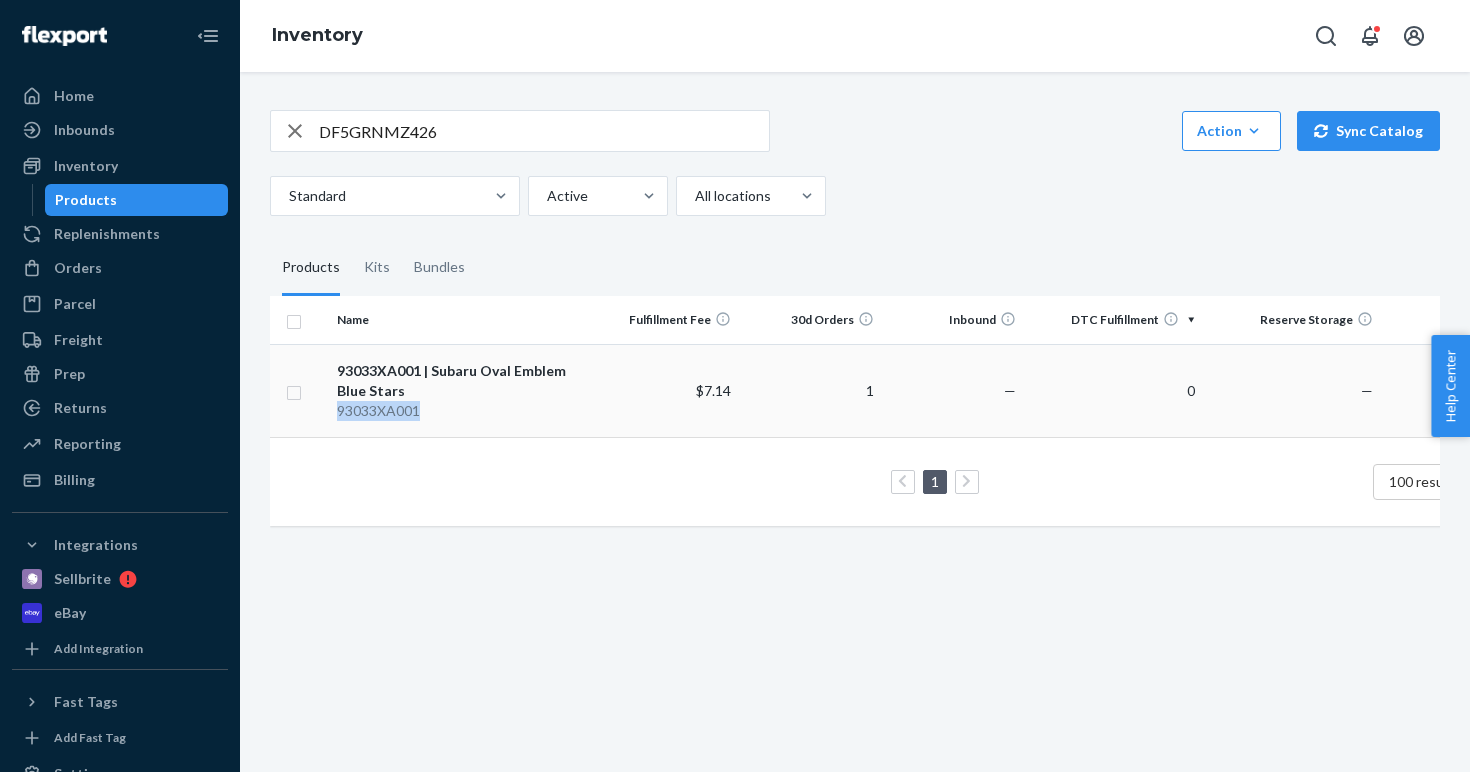 drag, startPoint x: 424, startPoint y: 412, endPoint x: 340, endPoint y: 413, distance: 84.00595 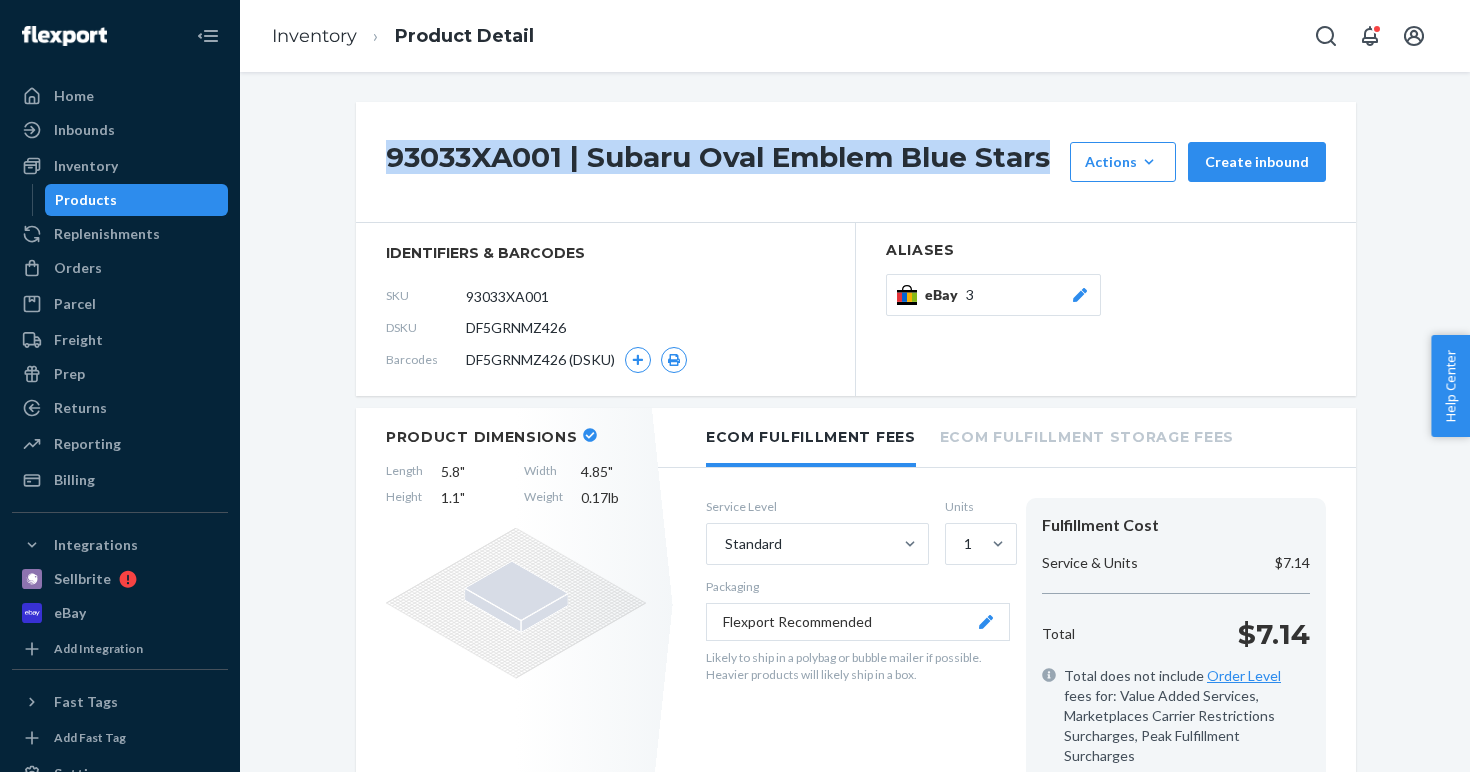 drag, startPoint x: 1058, startPoint y: 166, endPoint x: 392, endPoint y: 169, distance: 666.0068 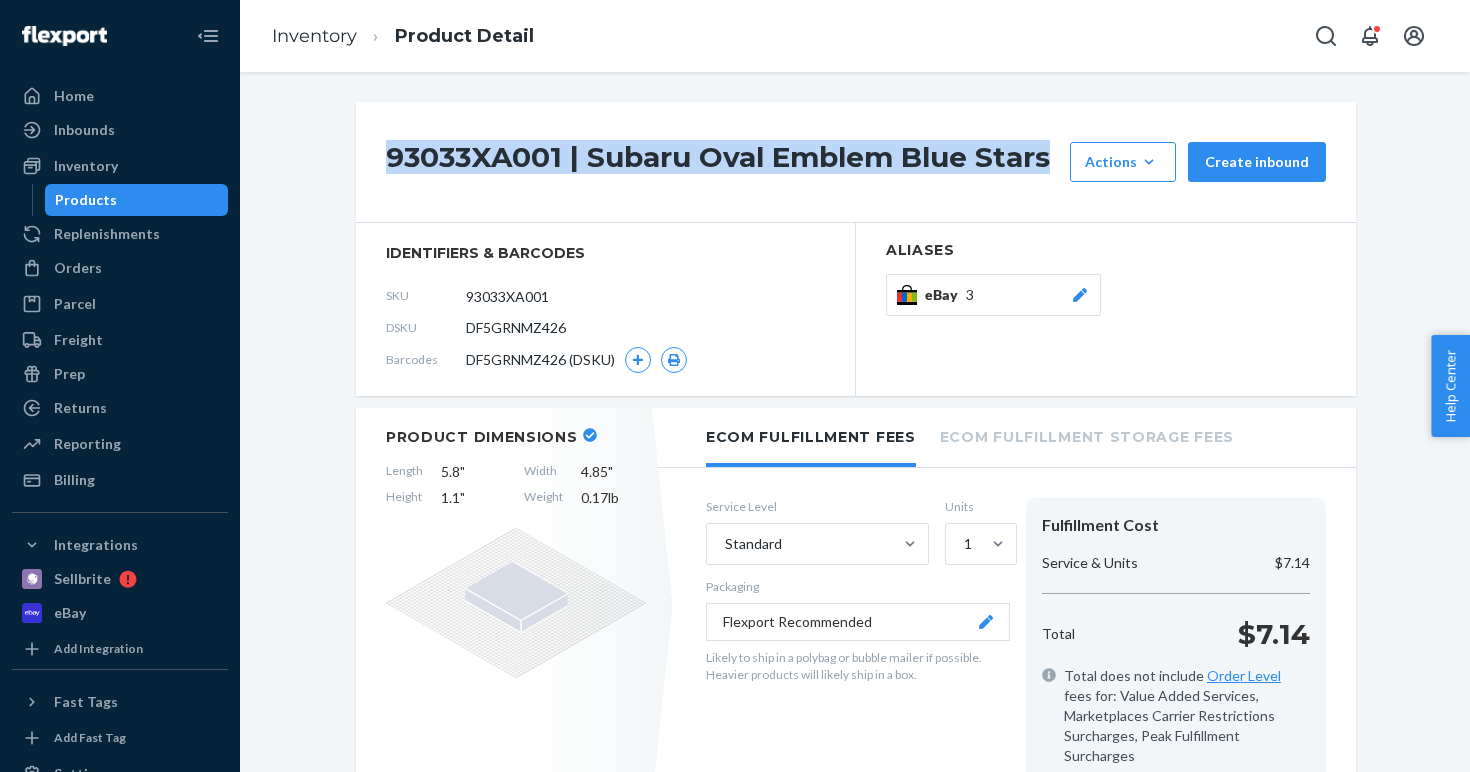 click on "93033XA001 | Subaru Oval Emblem Blue Stars" at bounding box center (723, 162) 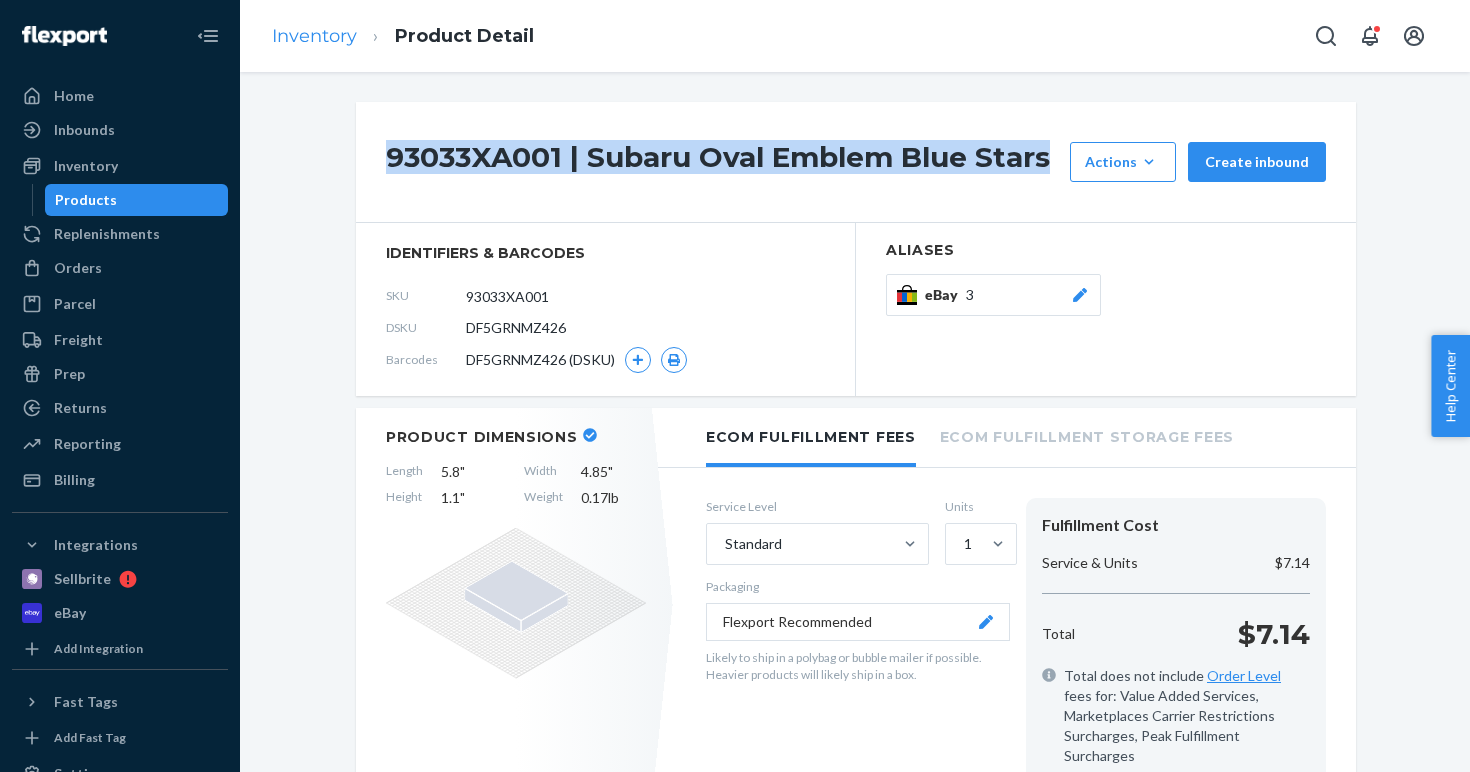 click on "Inventory" at bounding box center (314, 36) 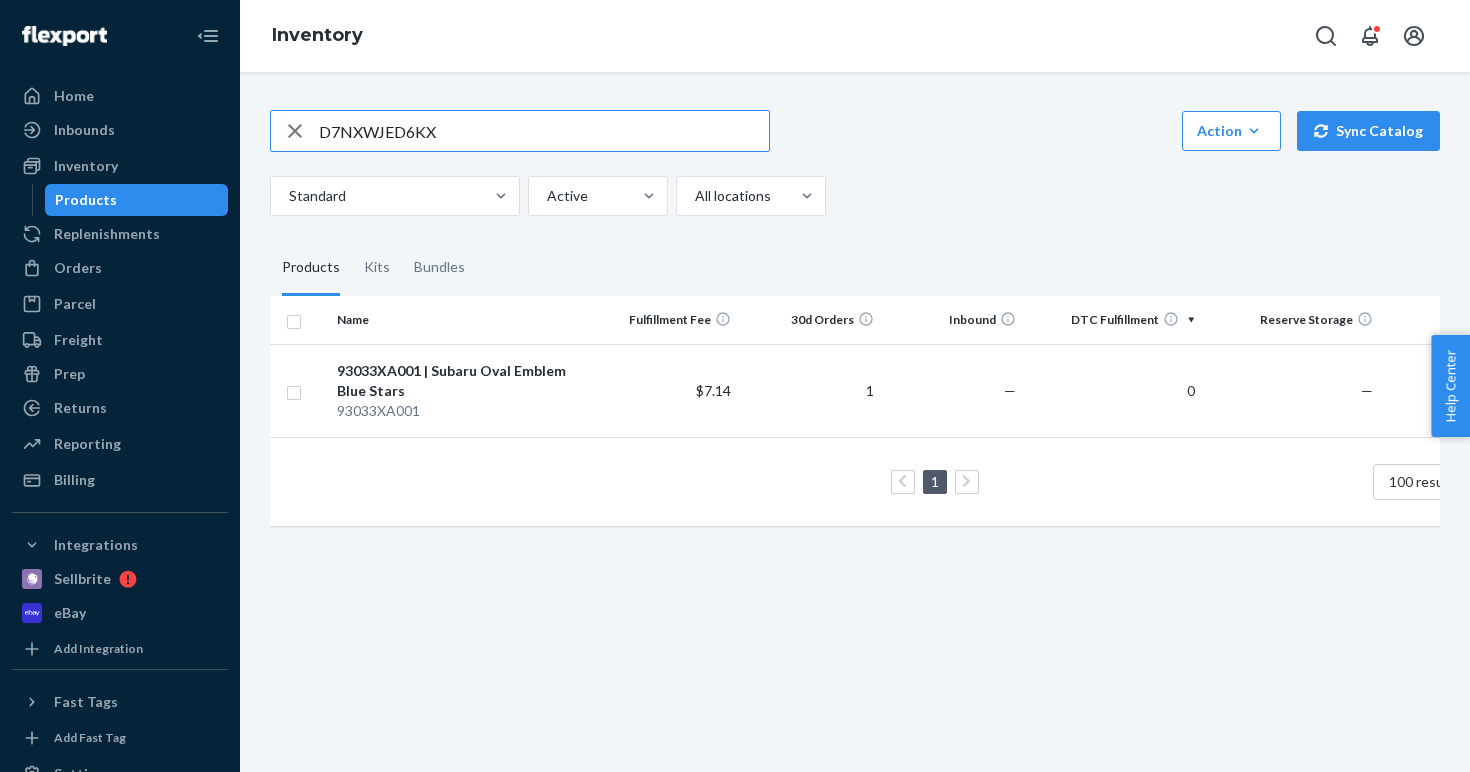 type on "D7NXWJED6KX" 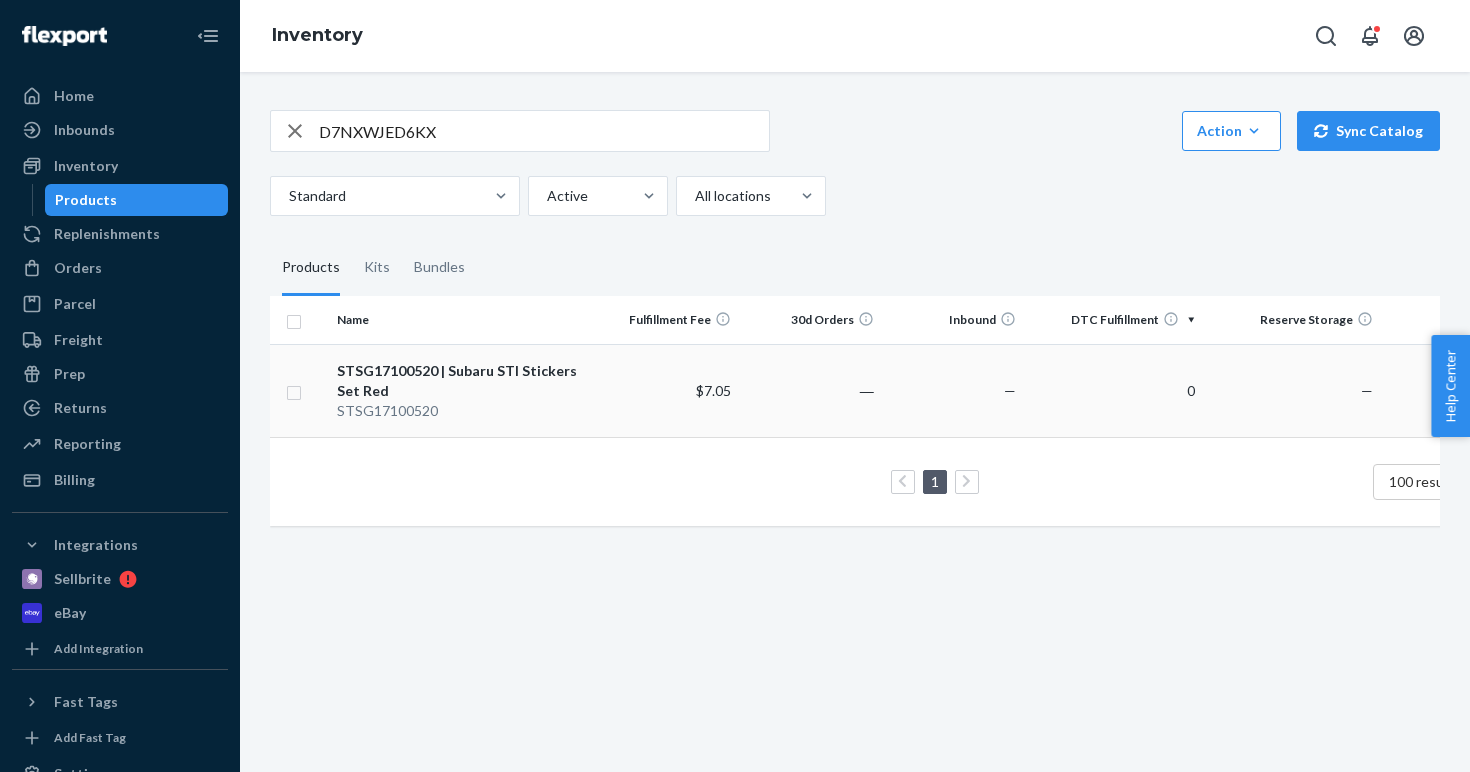 click on "STSG17100520 | Subaru STI Stickers Set Red" at bounding box center [462, 381] 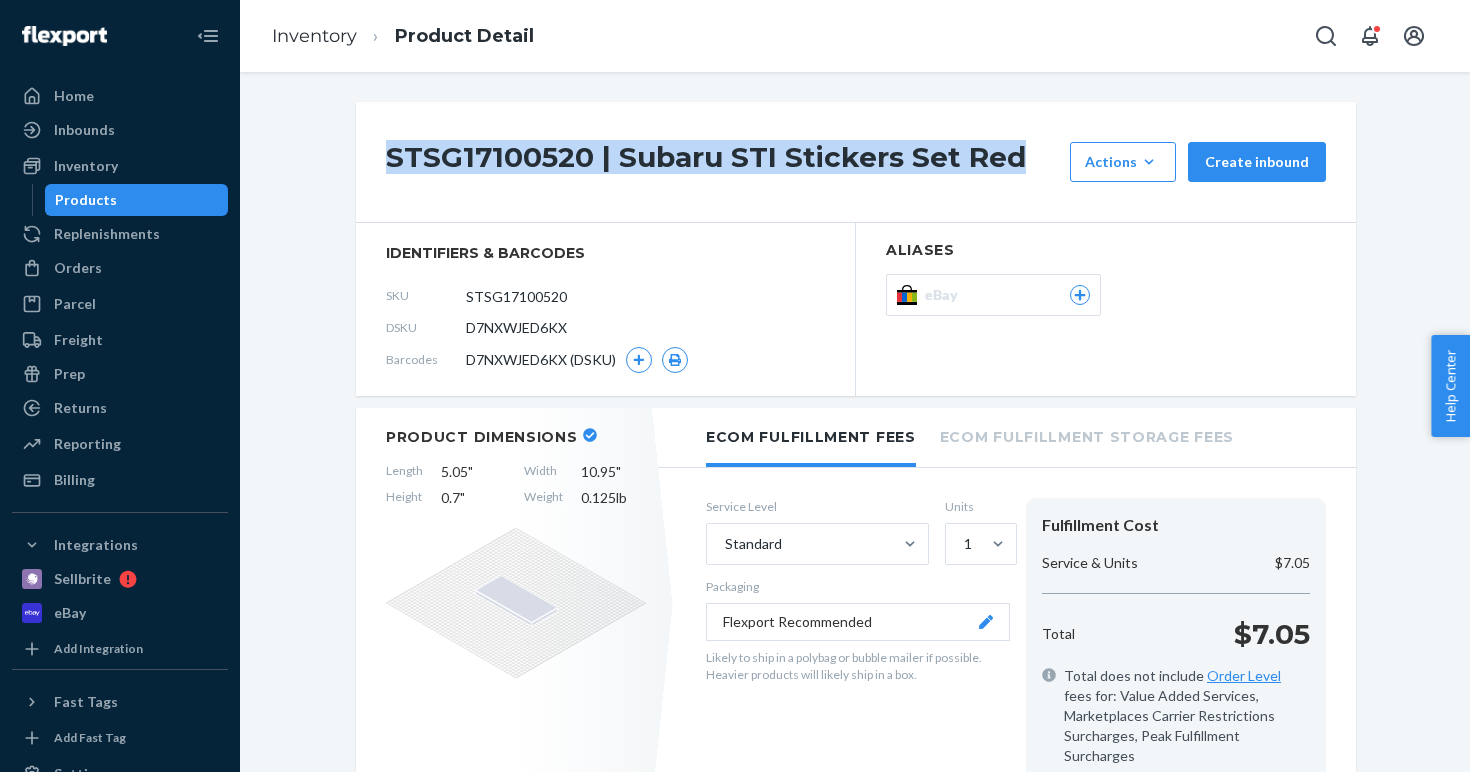 drag, startPoint x: 1022, startPoint y: 155, endPoint x: 391, endPoint y: 148, distance: 631.0388 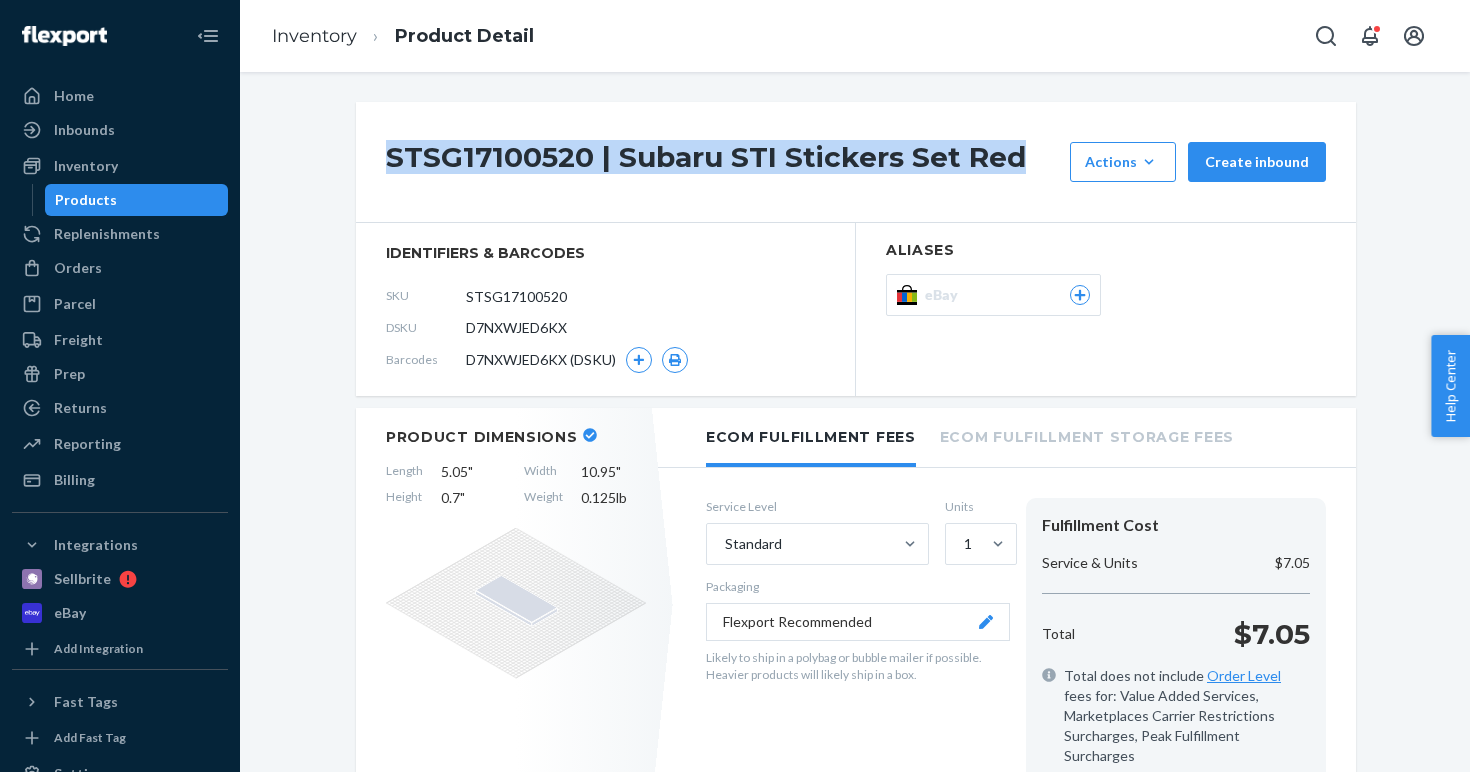 click on "STSG17100520 | Subaru STI Stickers Set Red" at bounding box center (723, 162) 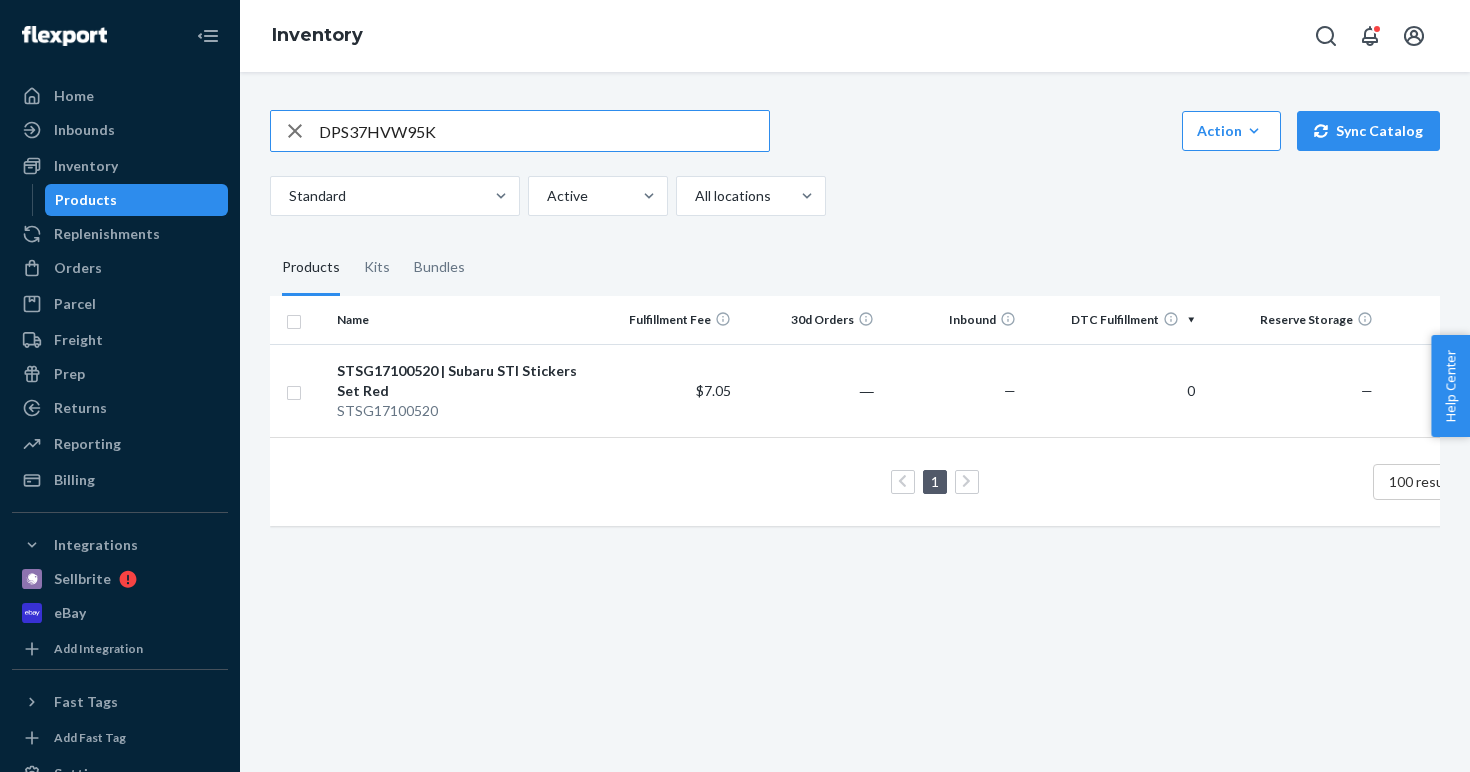 type on "DPS37HVW95K" 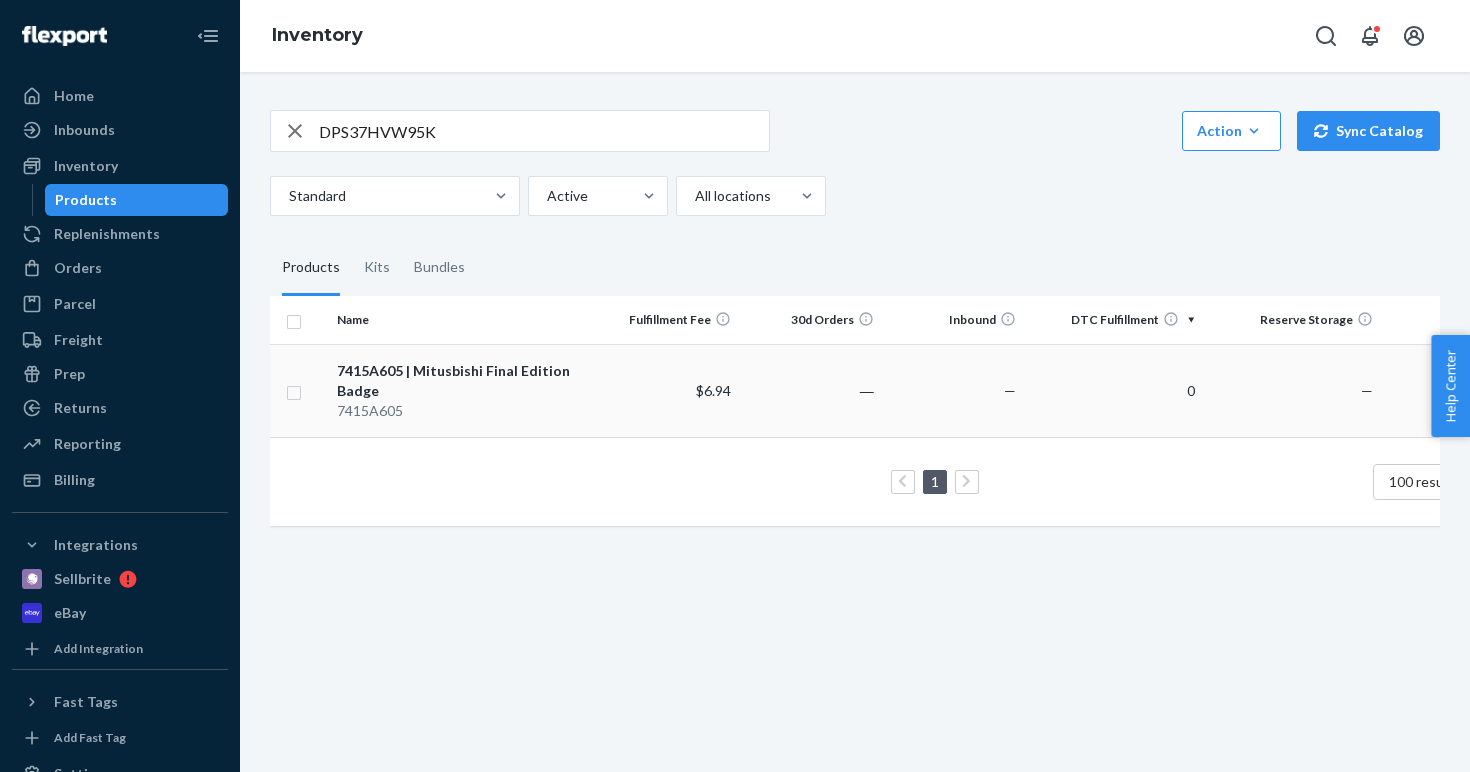 click on "7415A605" at bounding box center [462, 411] 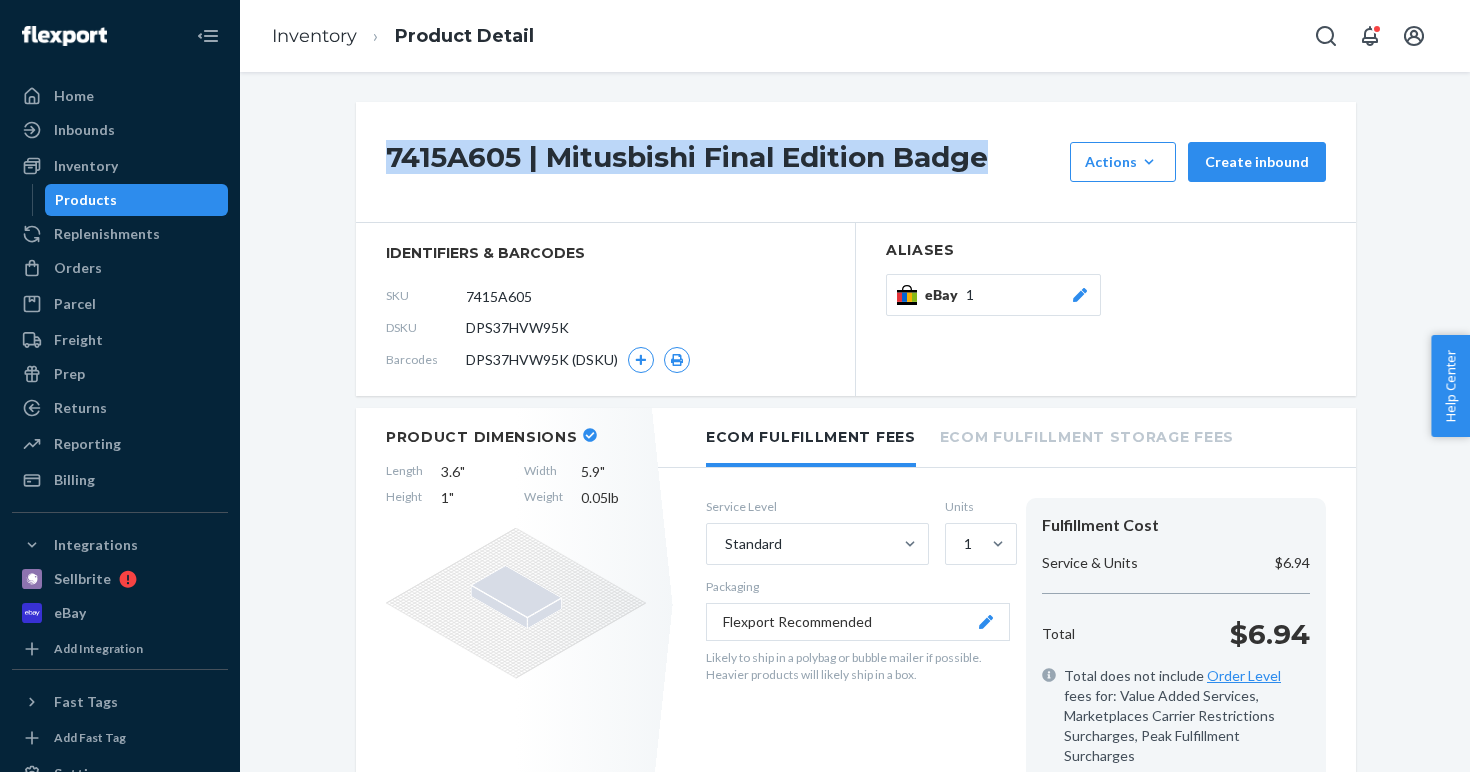 drag, startPoint x: 1035, startPoint y: 166, endPoint x: 378, endPoint y: 166, distance: 657 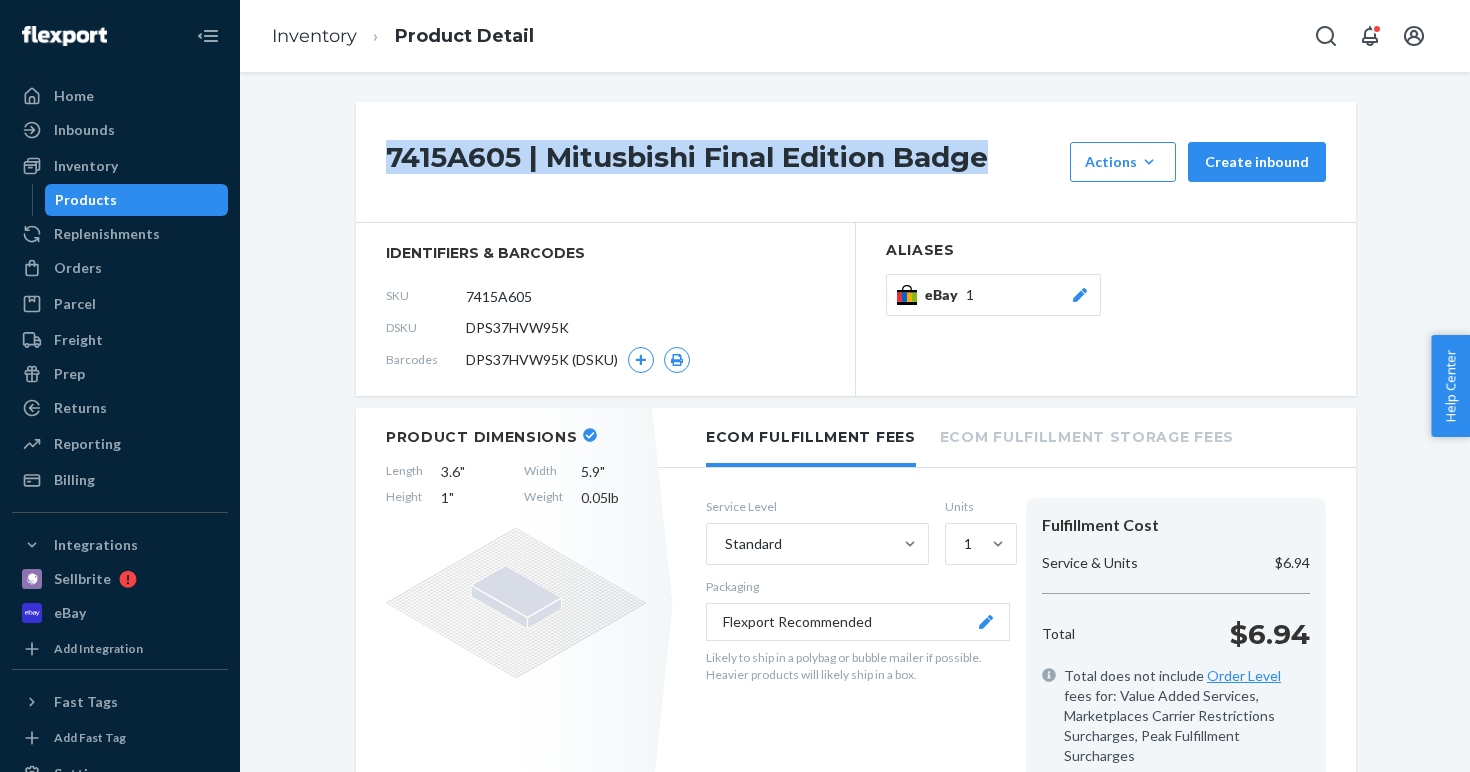 click on "7415A605 | Mitusbishi Final Edition Badge Actions Add components Hide Create inbound" at bounding box center [856, 162] 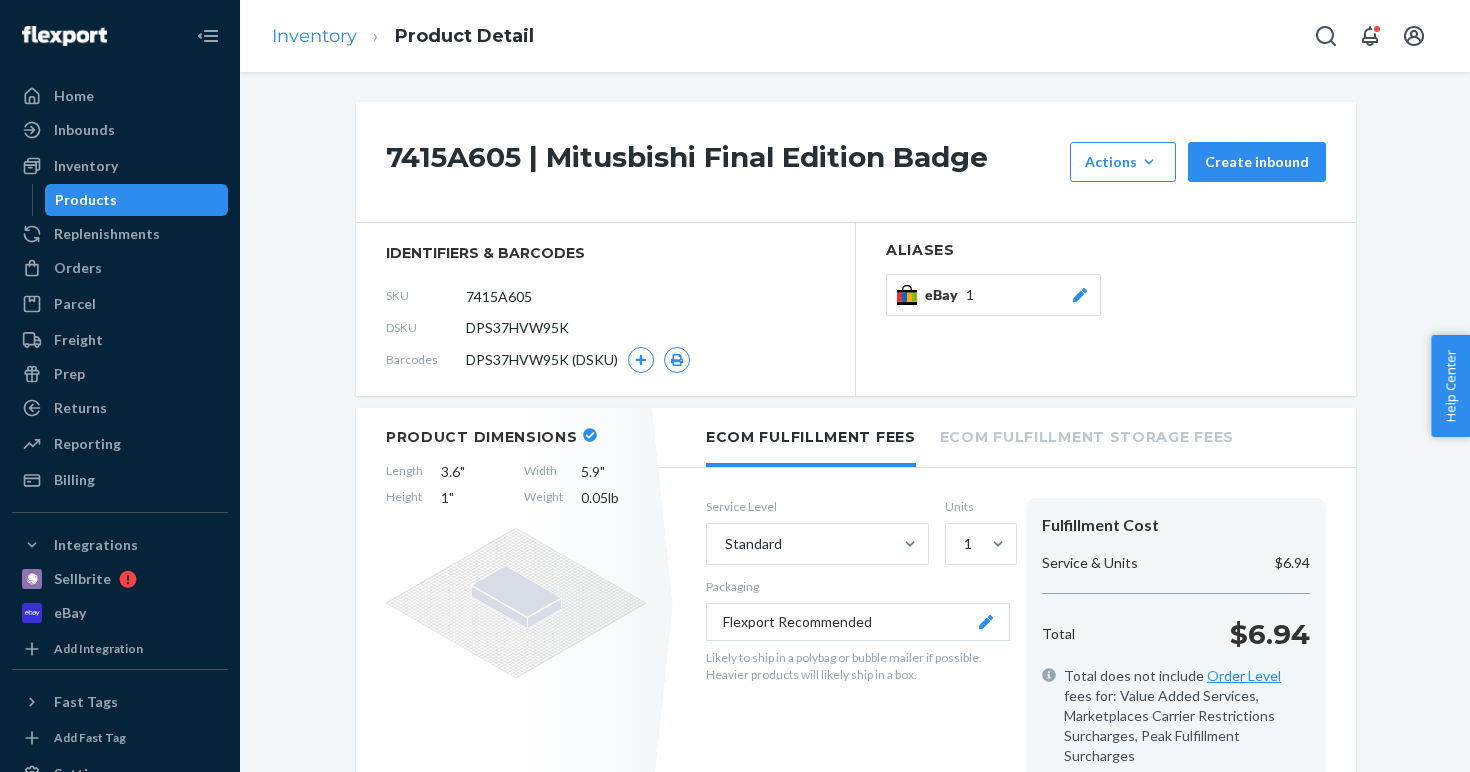click on "Inventory" at bounding box center [314, 36] 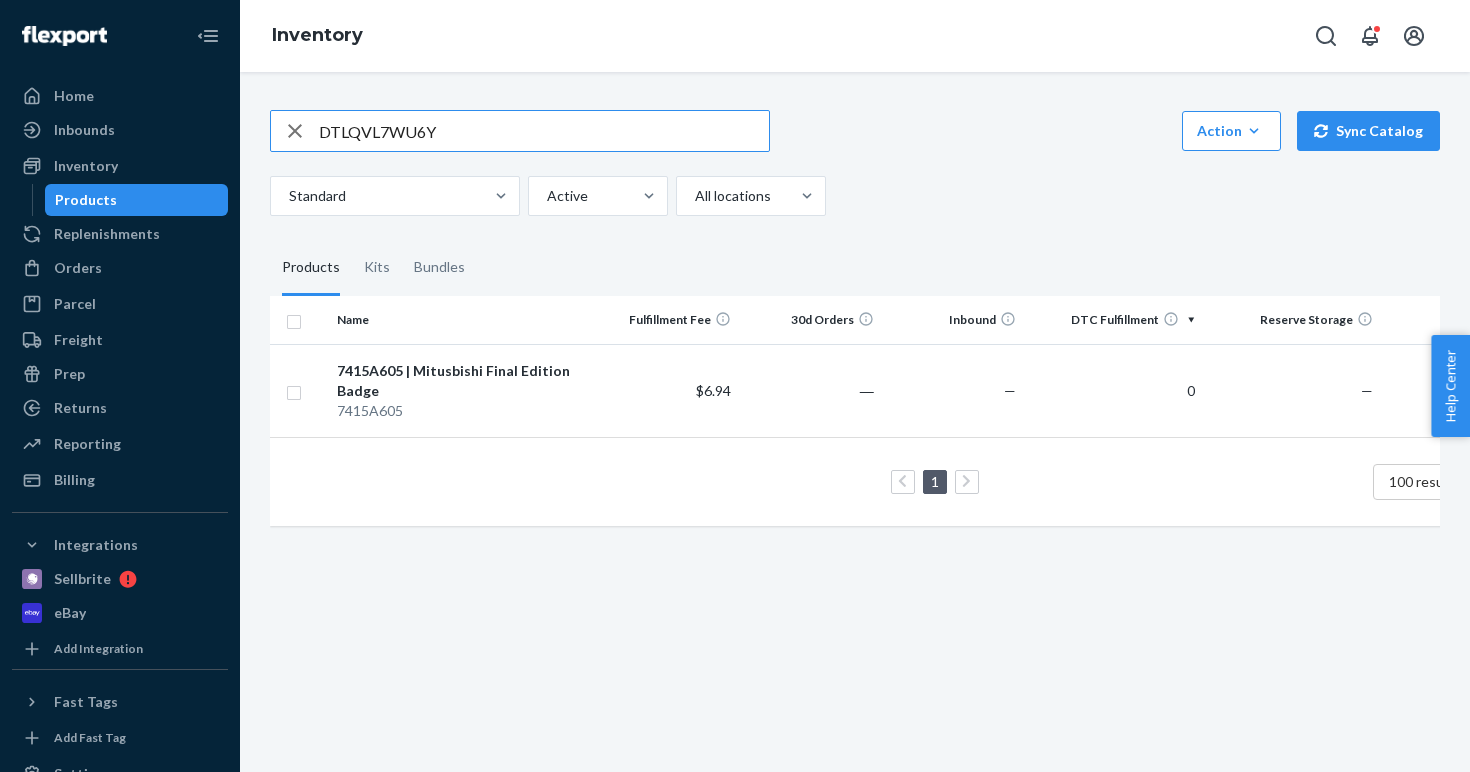 type on "DTLQVL7WU6Y" 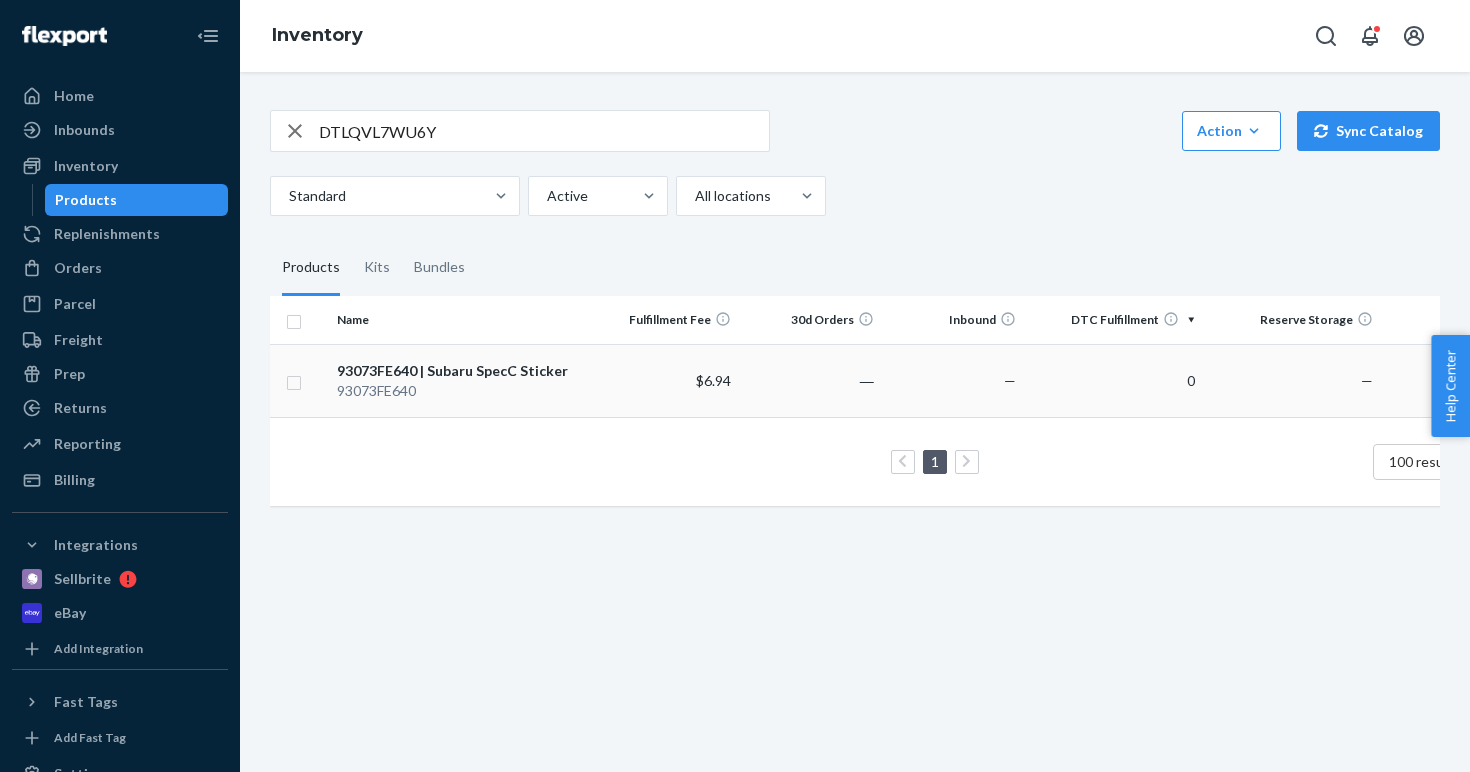 click on "93073FE640 | Subaru SpecC Sticker" at bounding box center [462, 371] 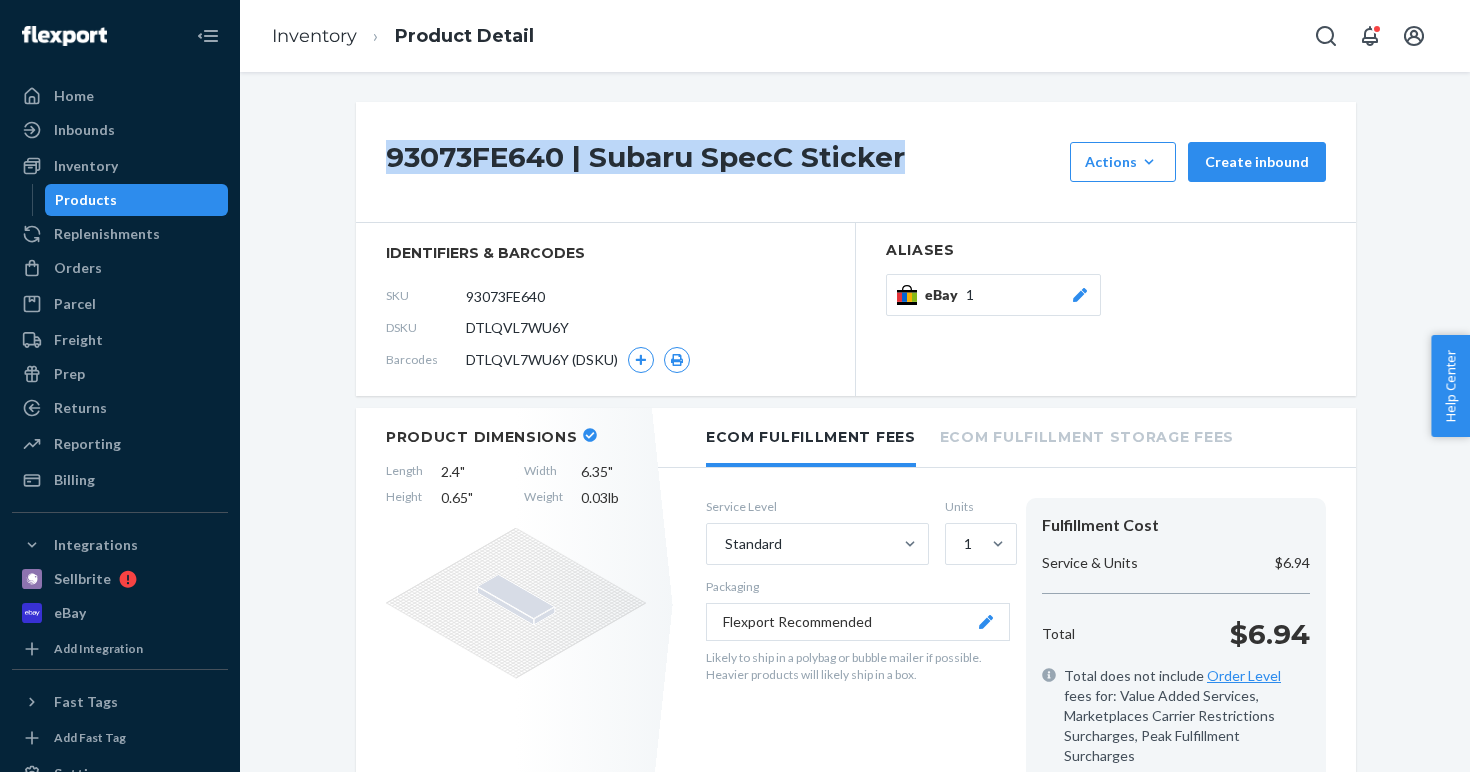 drag, startPoint x: 909, startPoint y: 162, endPoint x: 326, endPoint y: 153, distance: 583.06946 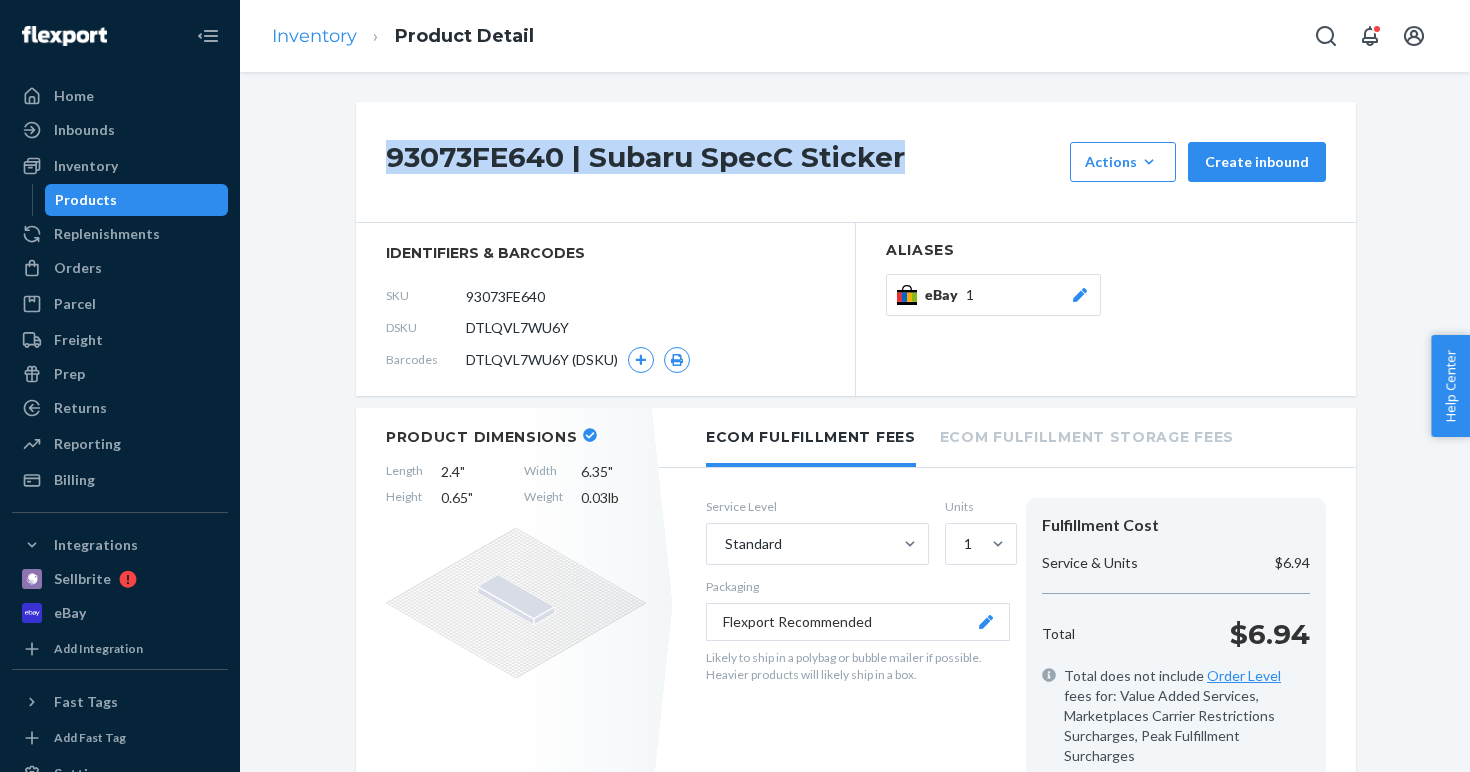 click on "Inventory" at bounding box center (314, 36) 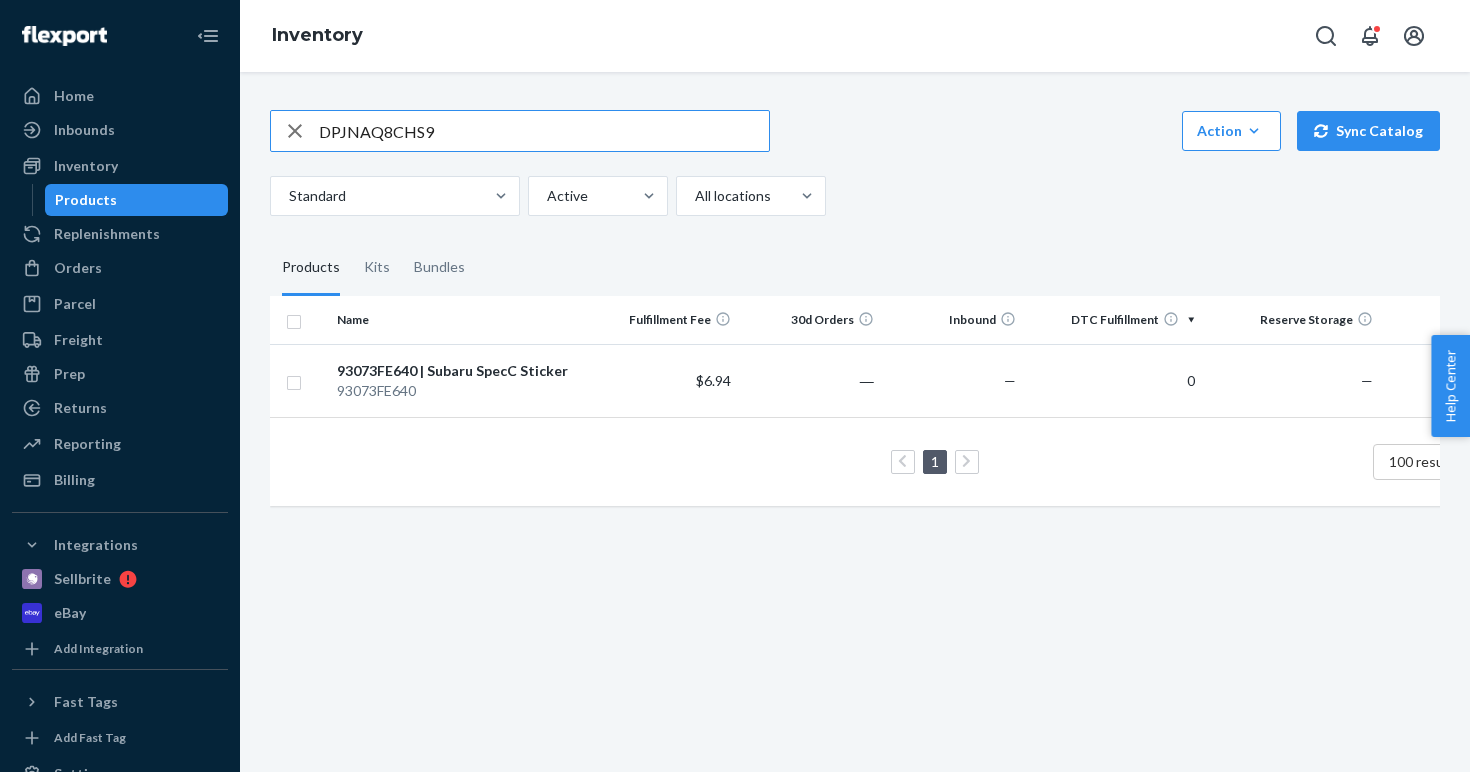 type on "DPJNAQ8CHS9" 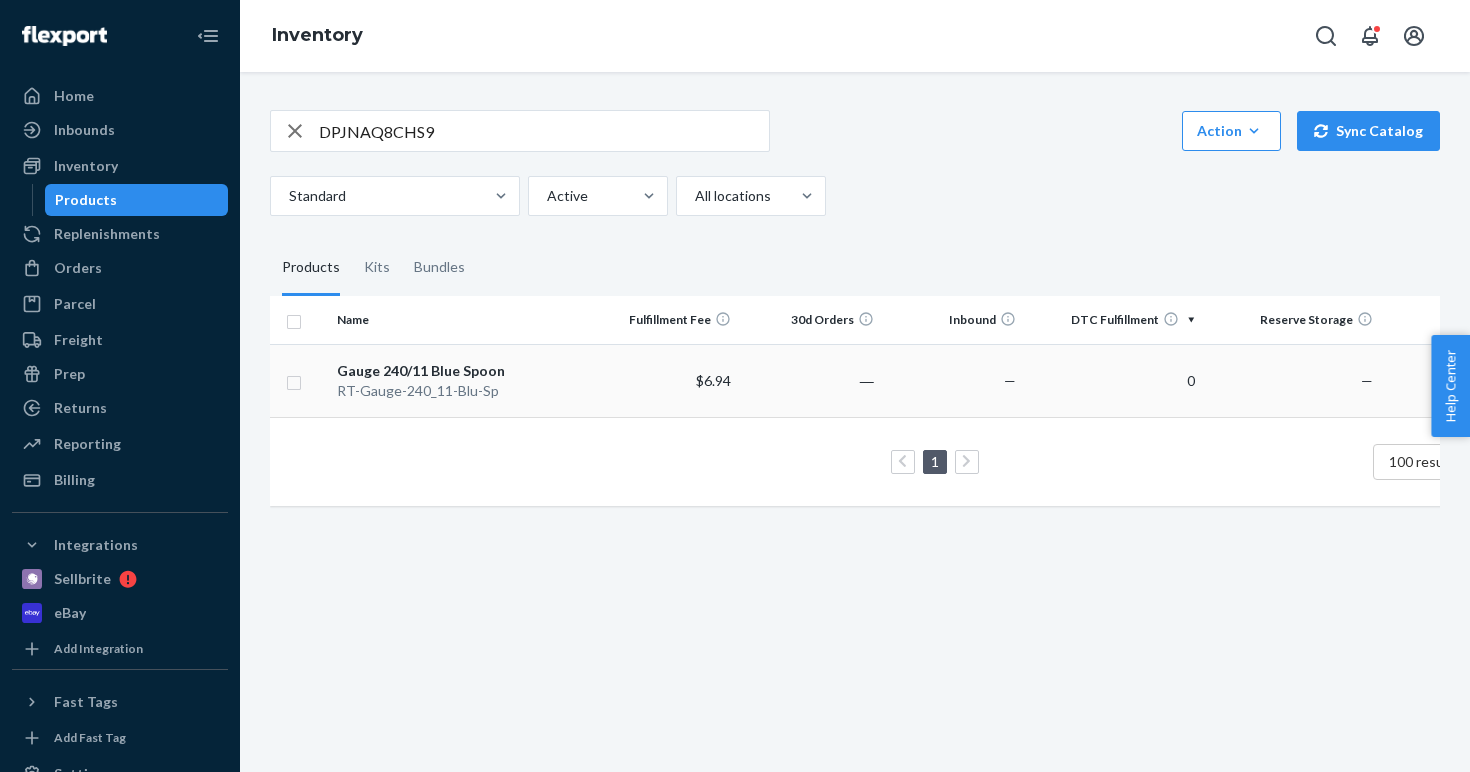 click on "Gauge 240/11 Blue Spoon" at bounding box center (462, 371) 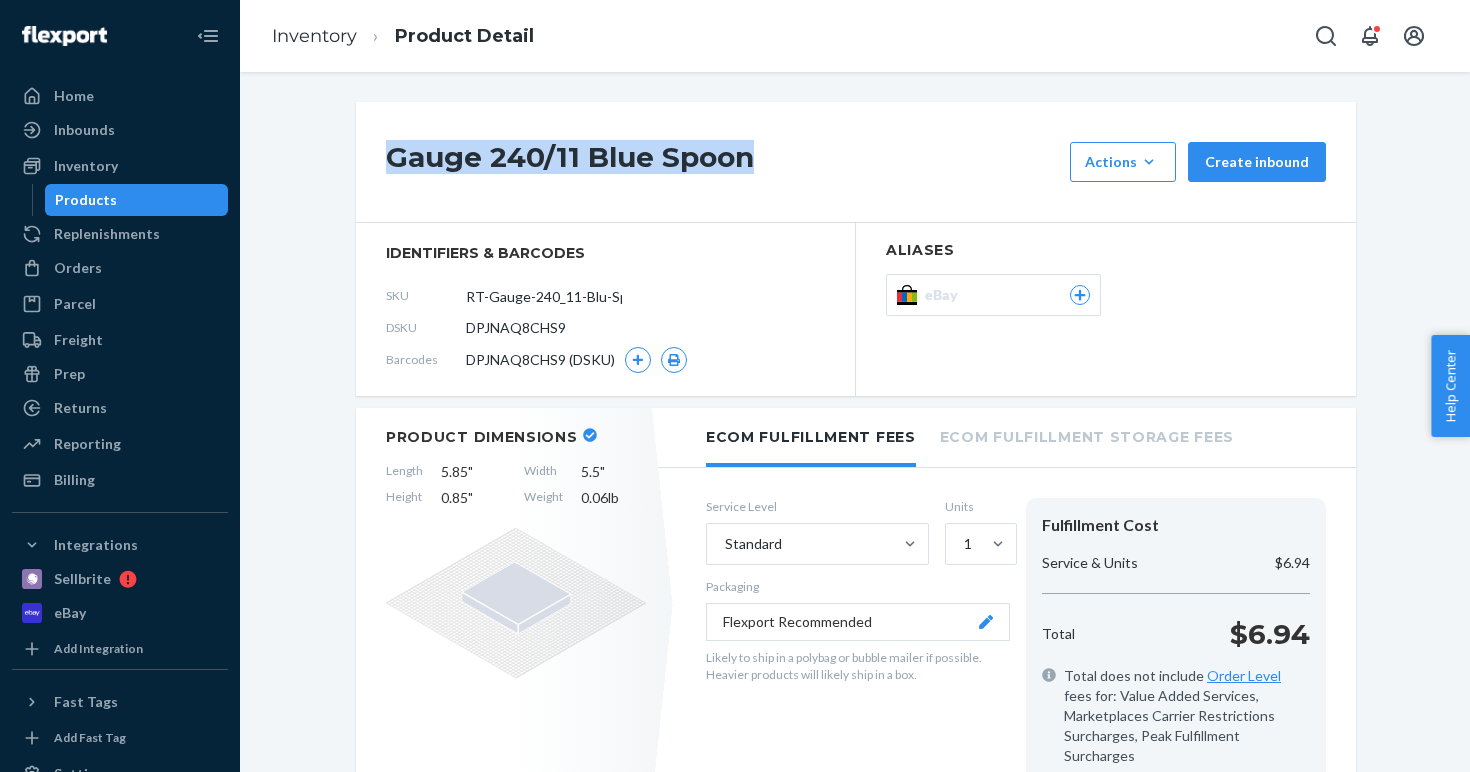 drag, startPoint x: 768, startPoint y: 163, endPoint x: 385, endPoint y: 164, distance: 383.0013 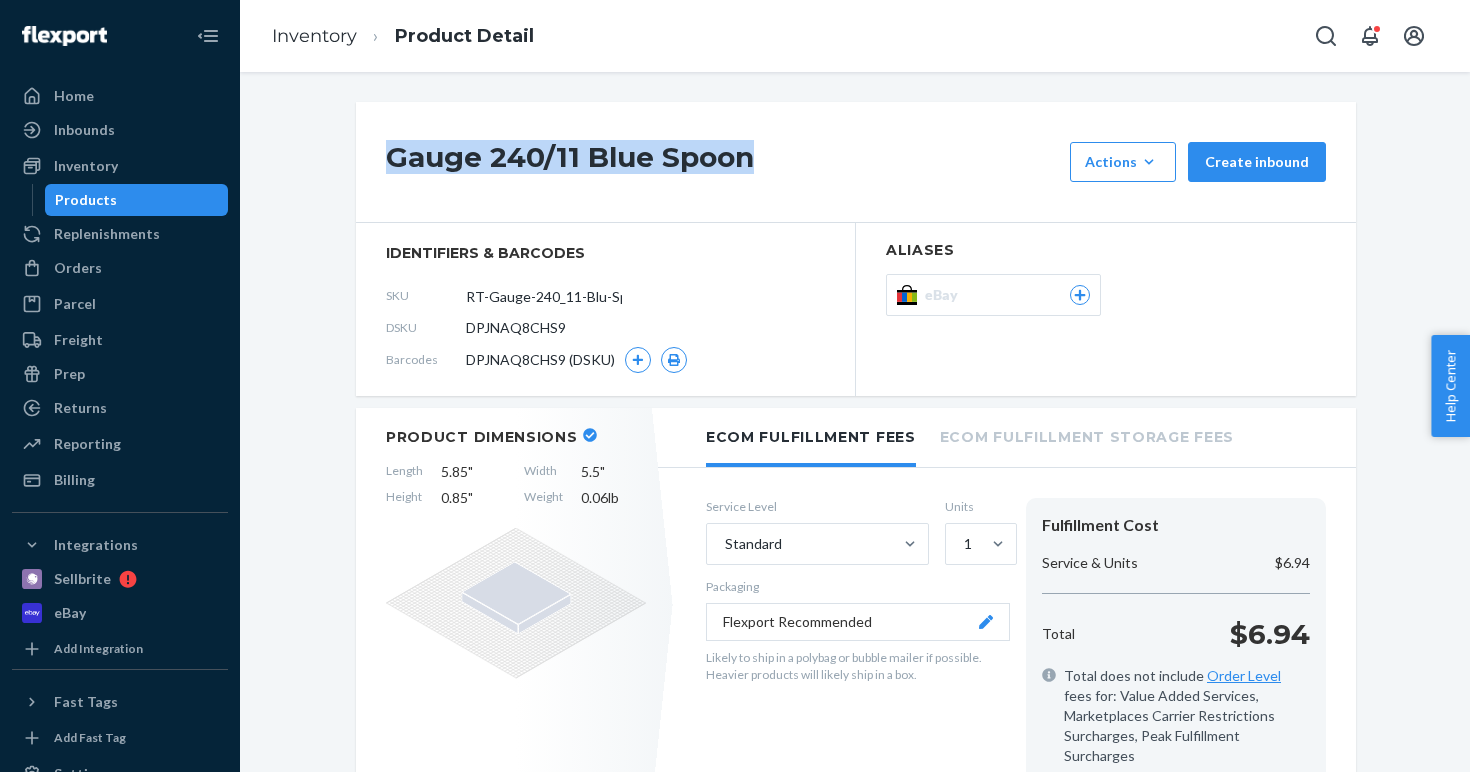 click on "Gauge 240/11 Blue Spoon Actions Add components Hide Create inbound" at bounding box center [856, 162] 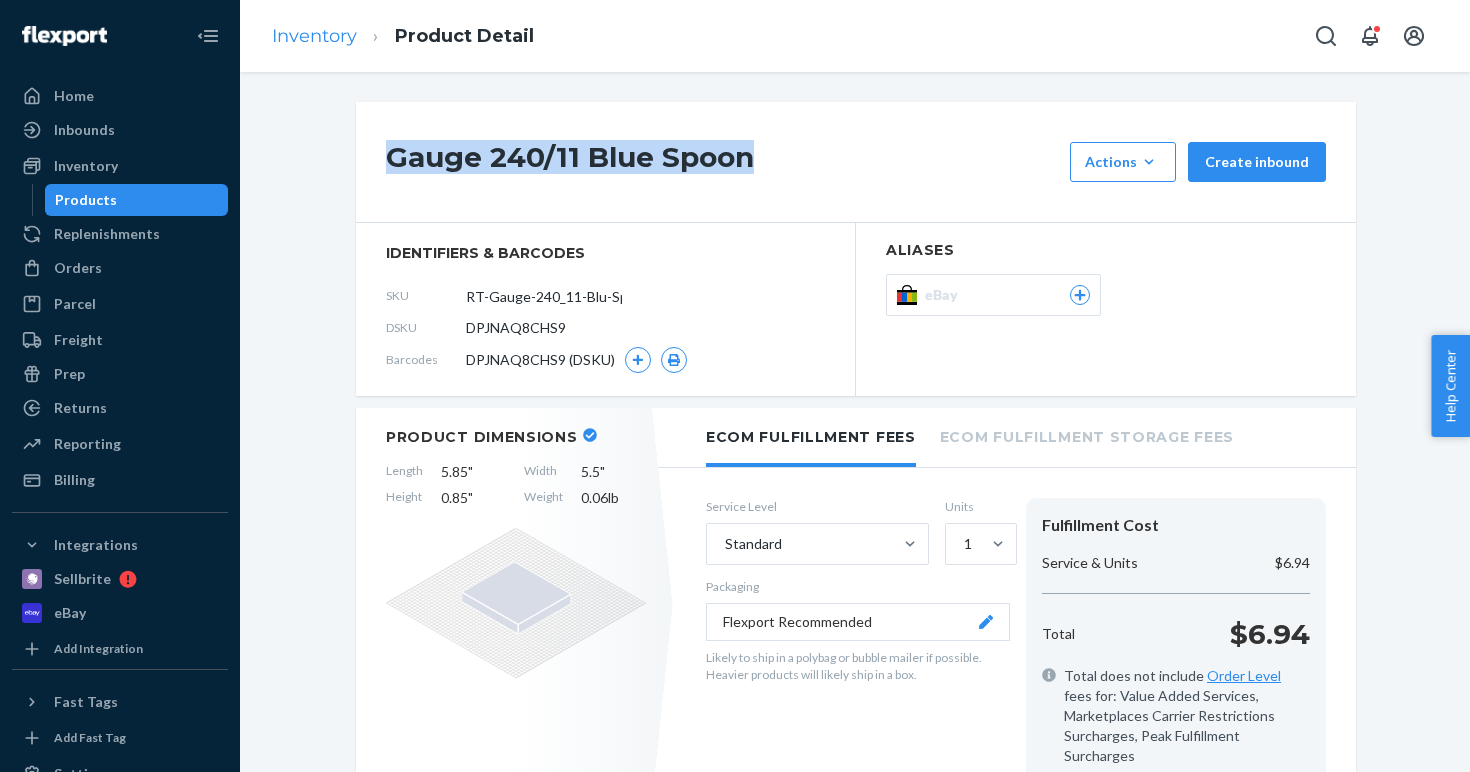 click on "Inventory" at bounding box center (314, 36) 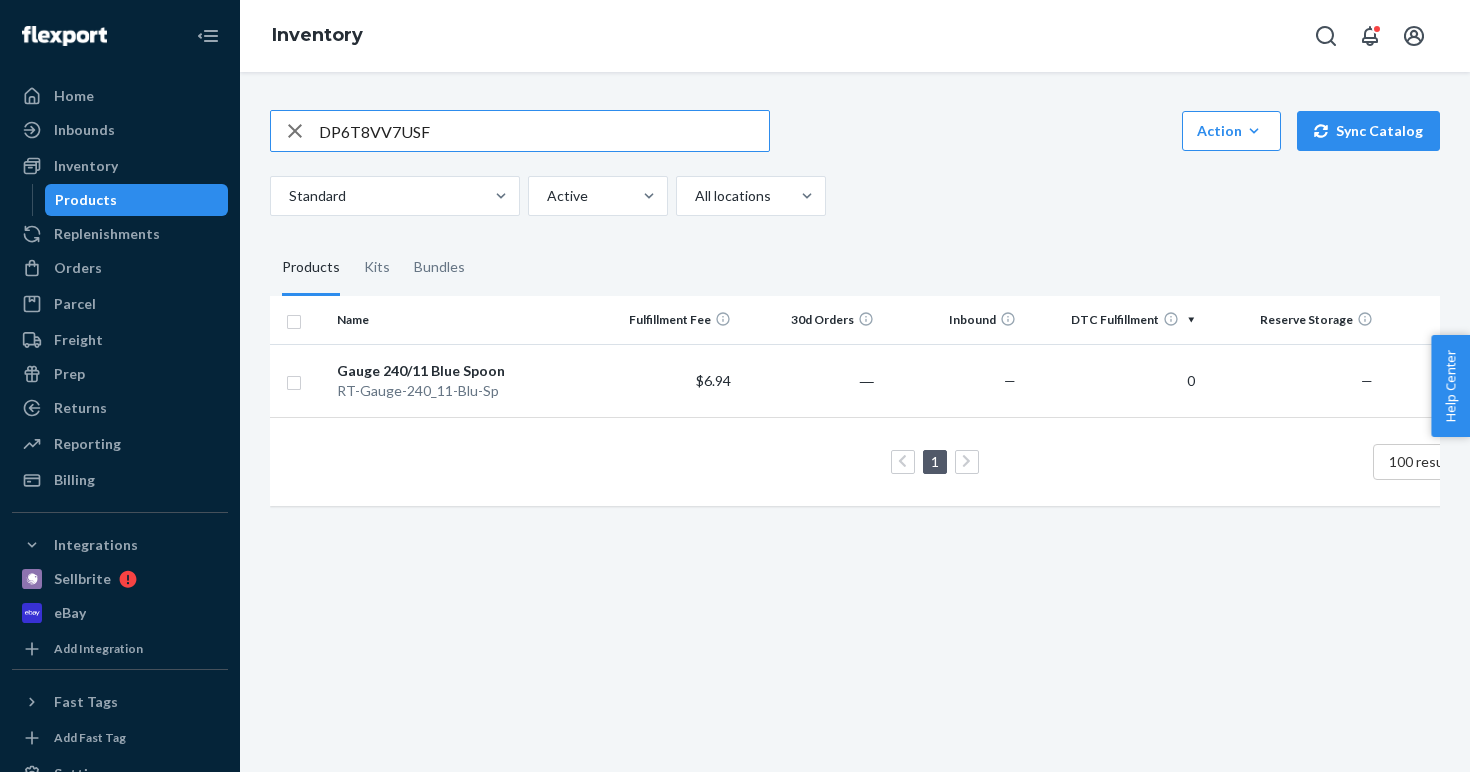 type on "DP6T8VV7USF" 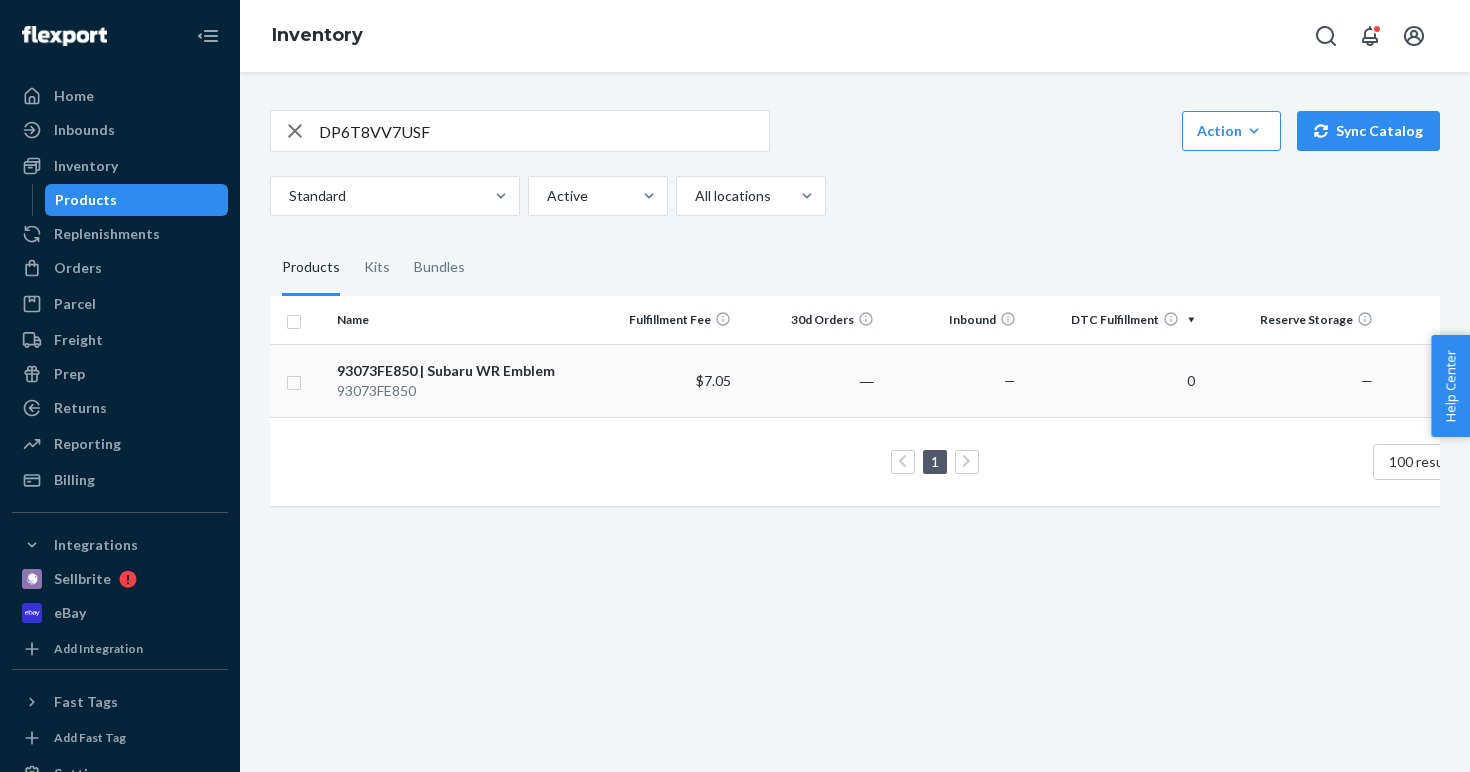 click on "93073FE850 | Subaru WR Emblem" at bounding box center (462, 371) 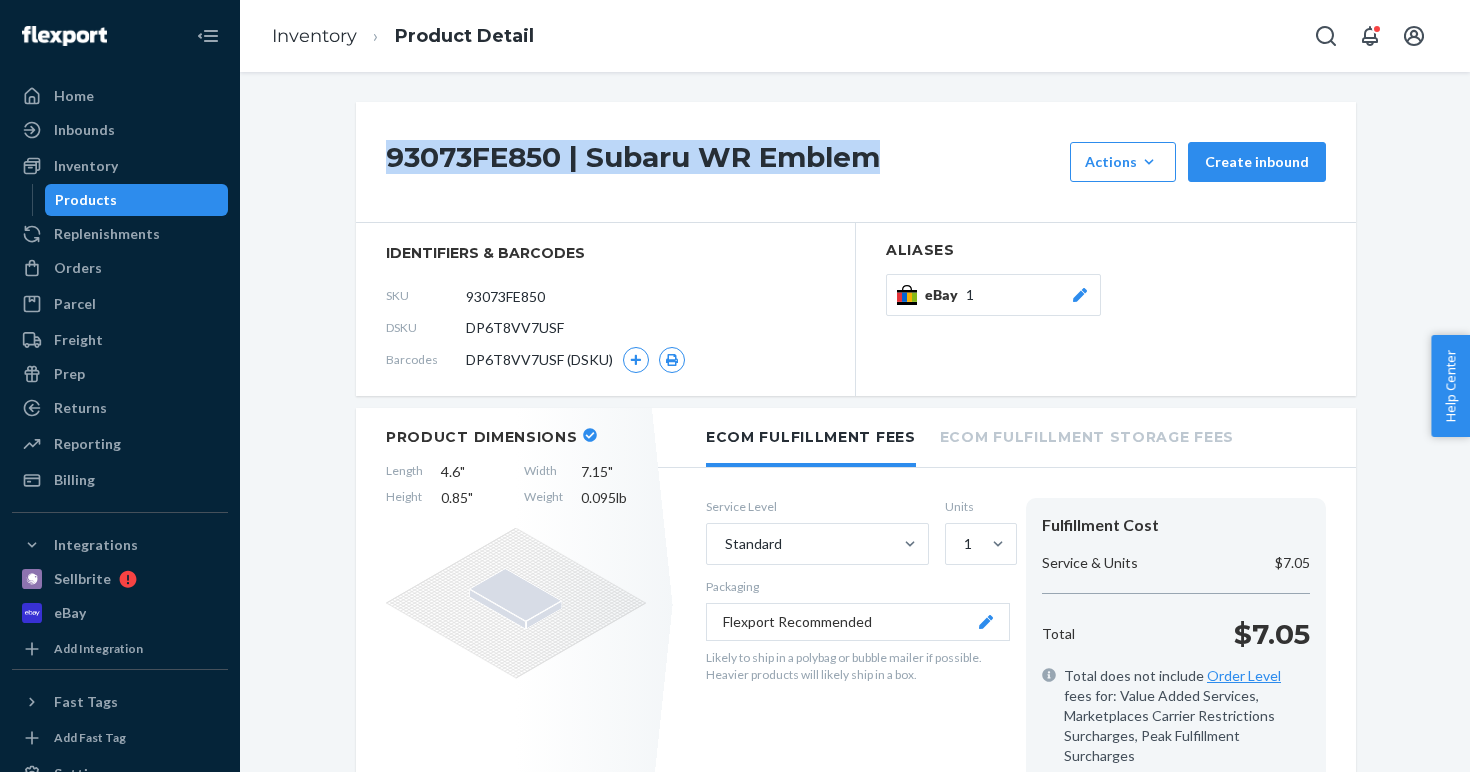drag, startPoint x: 897, startPoint y: 160, endPoint x: 378, endPoint y: 163, distance: 519.00867 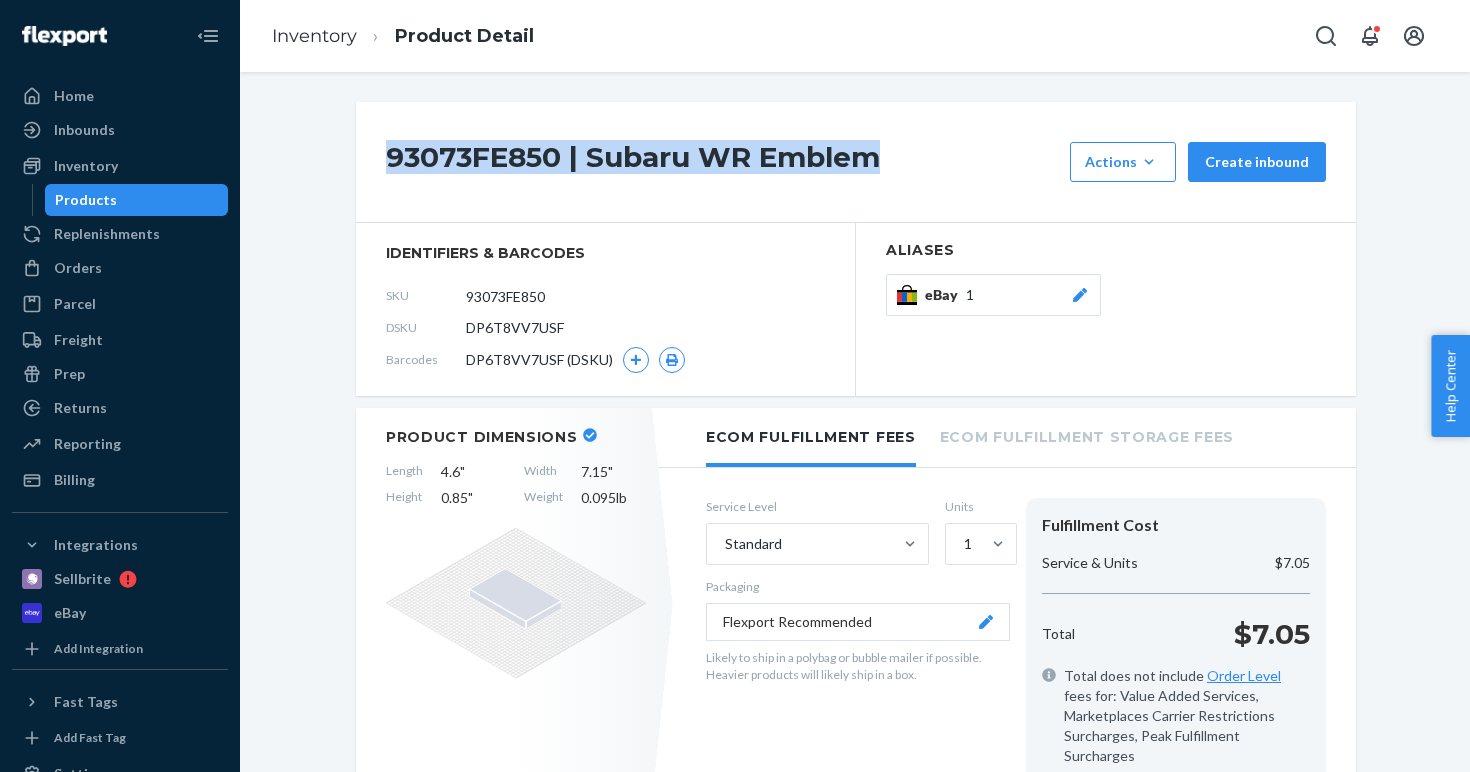 click on "93073FE850 | Subaru WR Emblem Actions Add components Hide Create inbound" at bounding box center (856, 162) 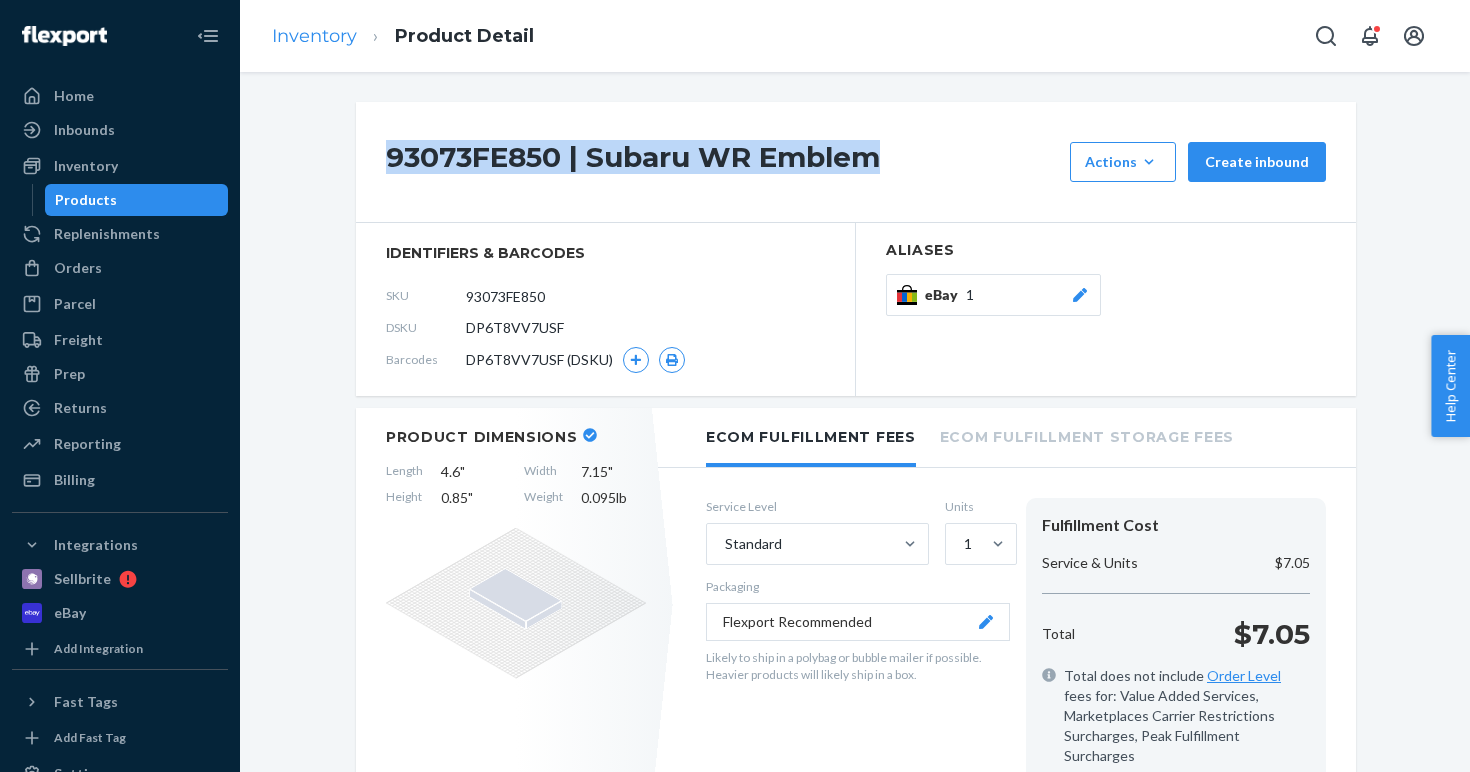 click on "Inventory" at bounding box center [314, 36] 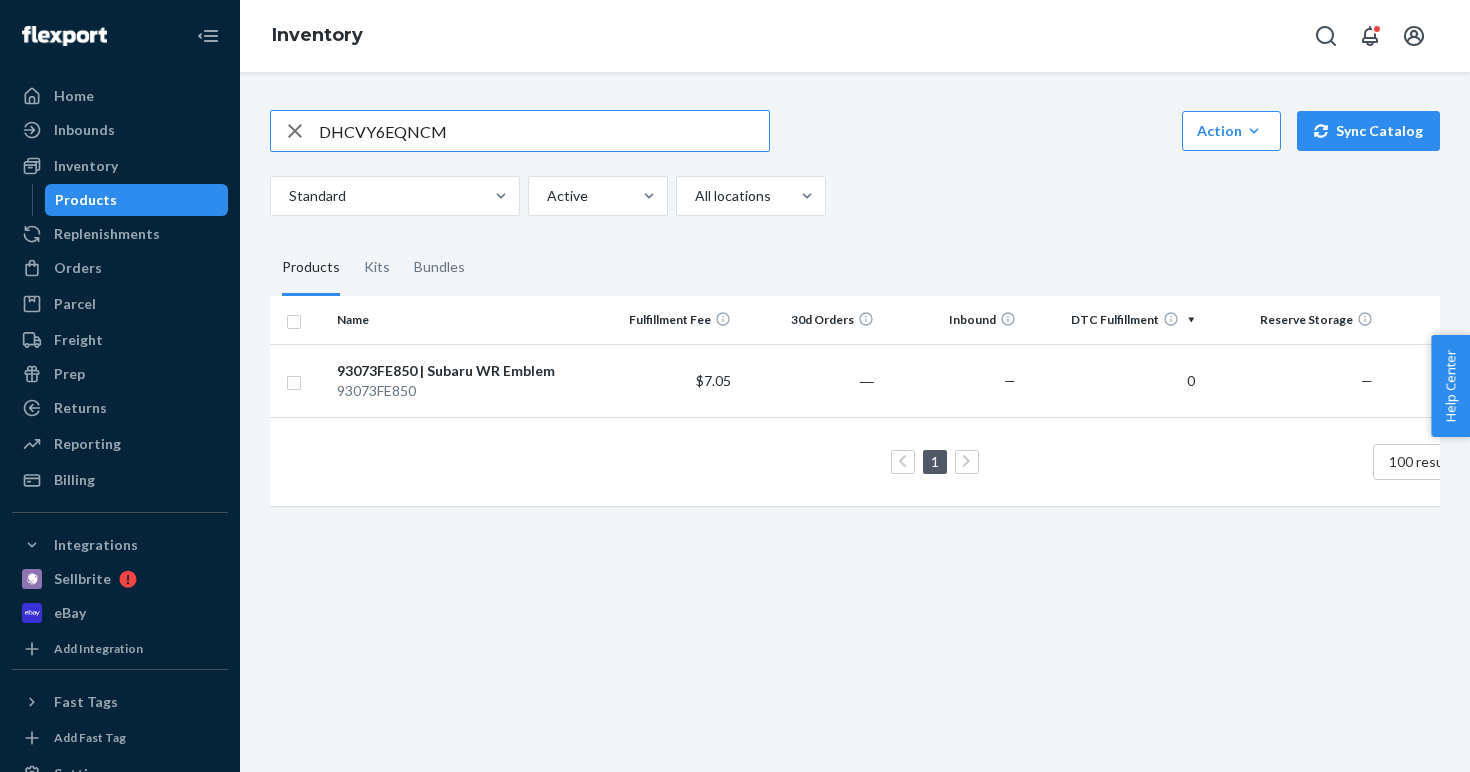 type on "DHCVY6EQNCM" 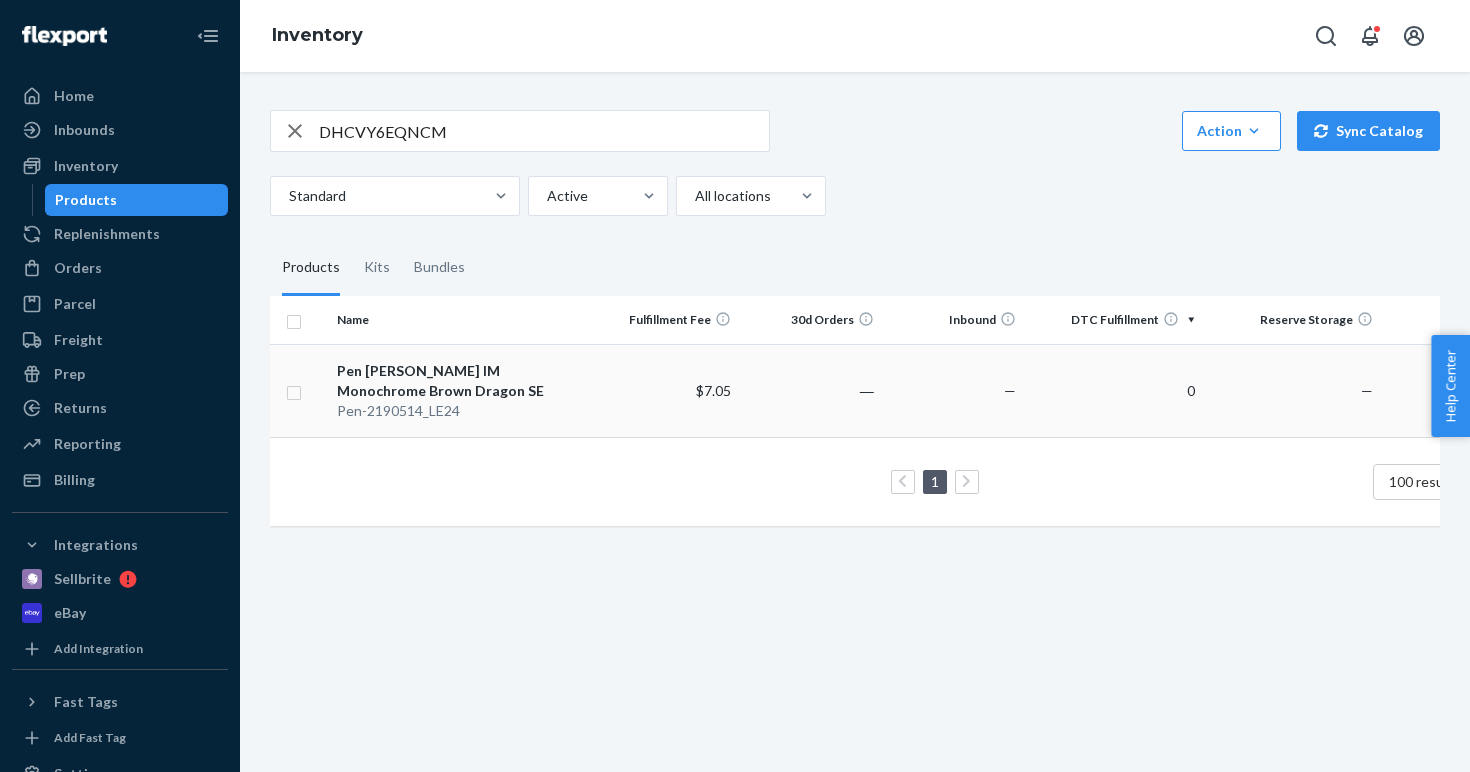 click on "Pen [PERSON_NAME] IM Monochrome Brown Dragon SE" at bounding box center (462, 381) 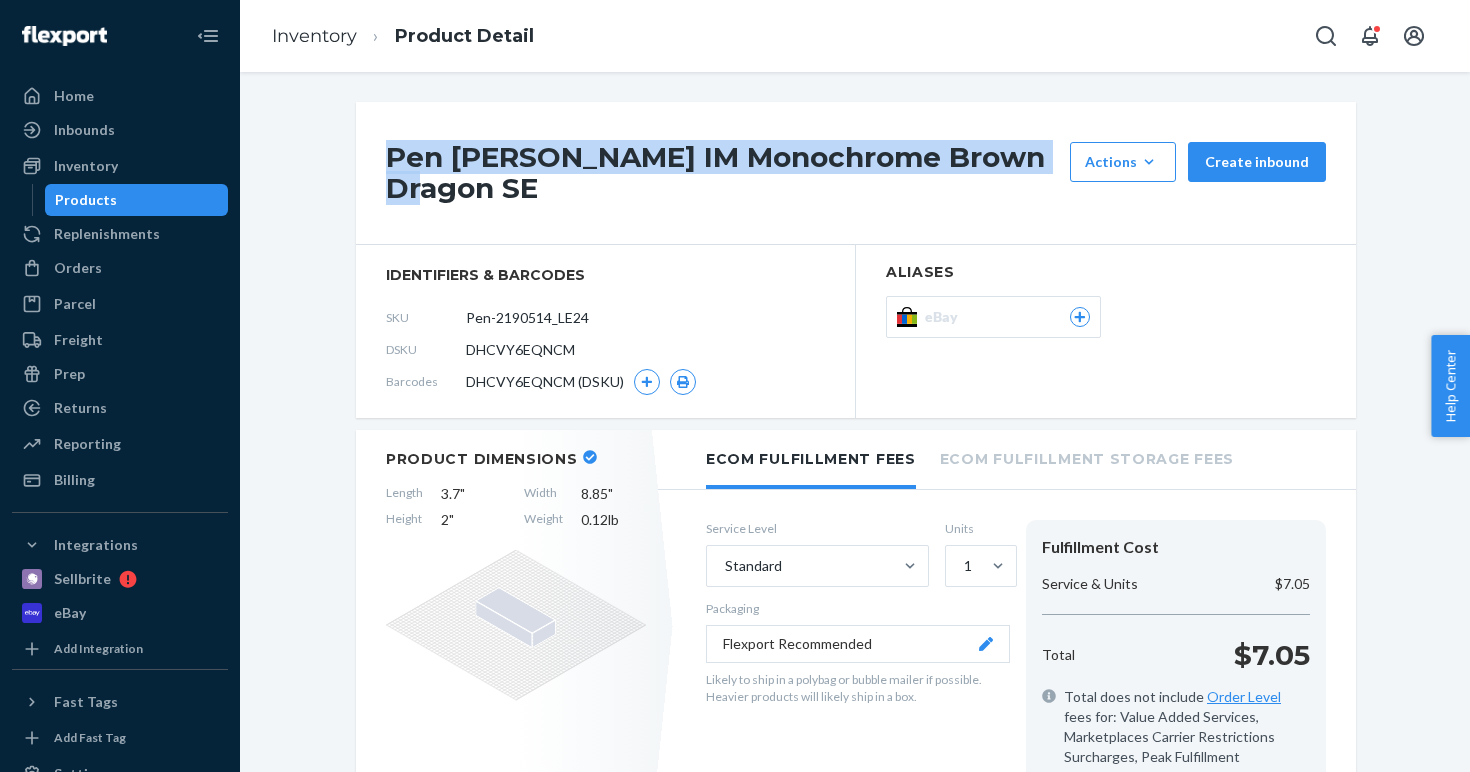 drag, startPoint x: 1067, startPoint y: 159, endPoint x: 392, endPoint y: 151, distance: 675.0474 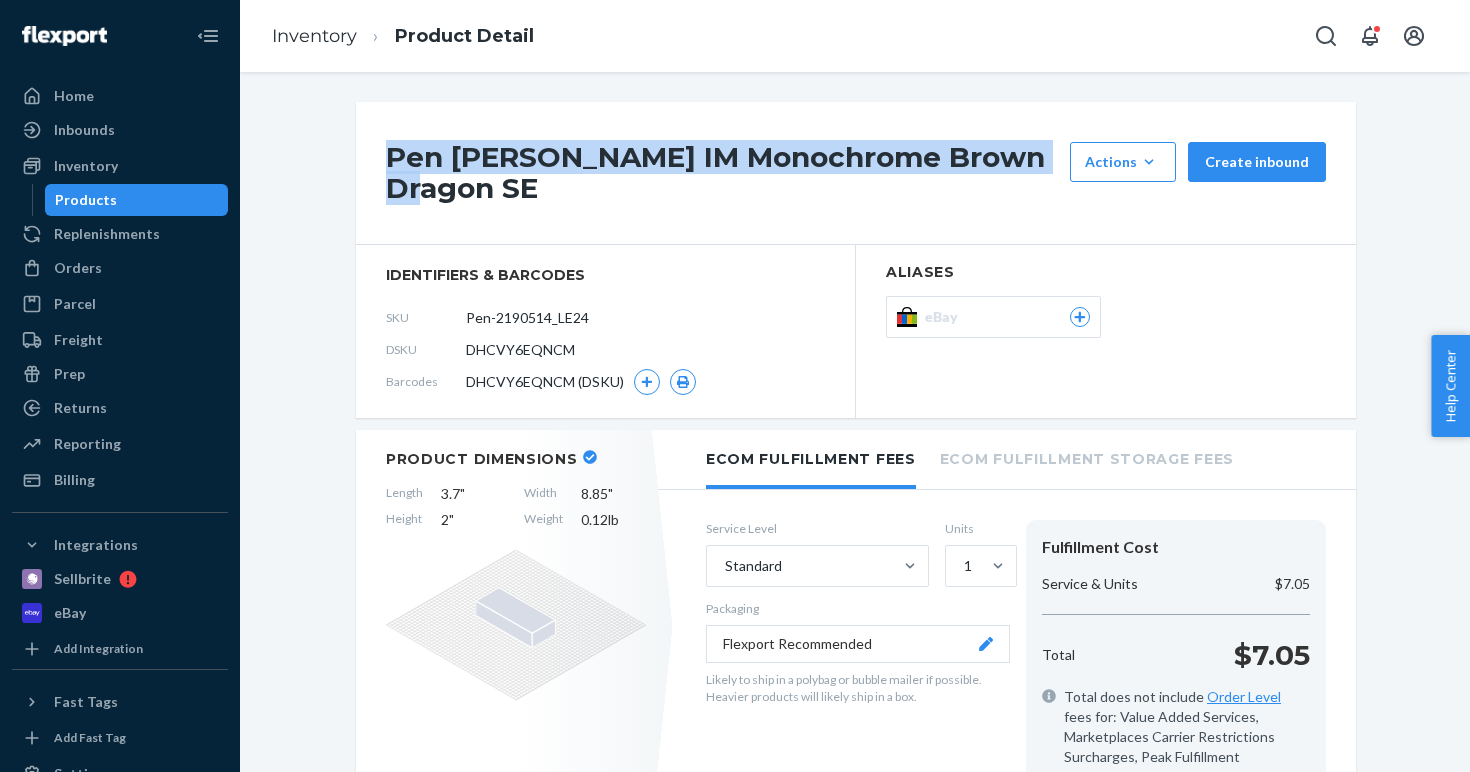 click on "Pen [PERSON_NAME] IM Monochrome Brown Dragon SE" at bounding box center (723, 173) 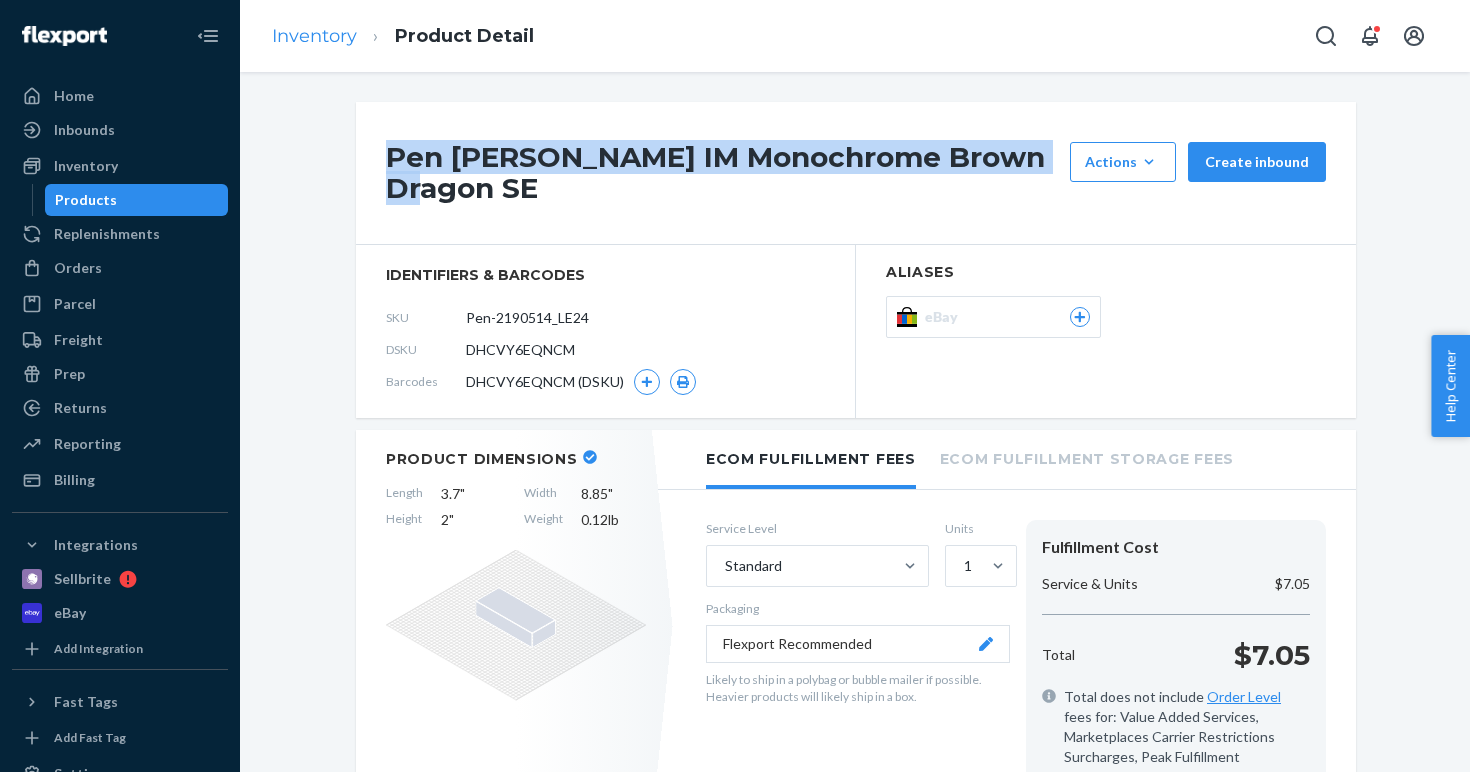 click on "Inventory" at bounding box center [314, 36] 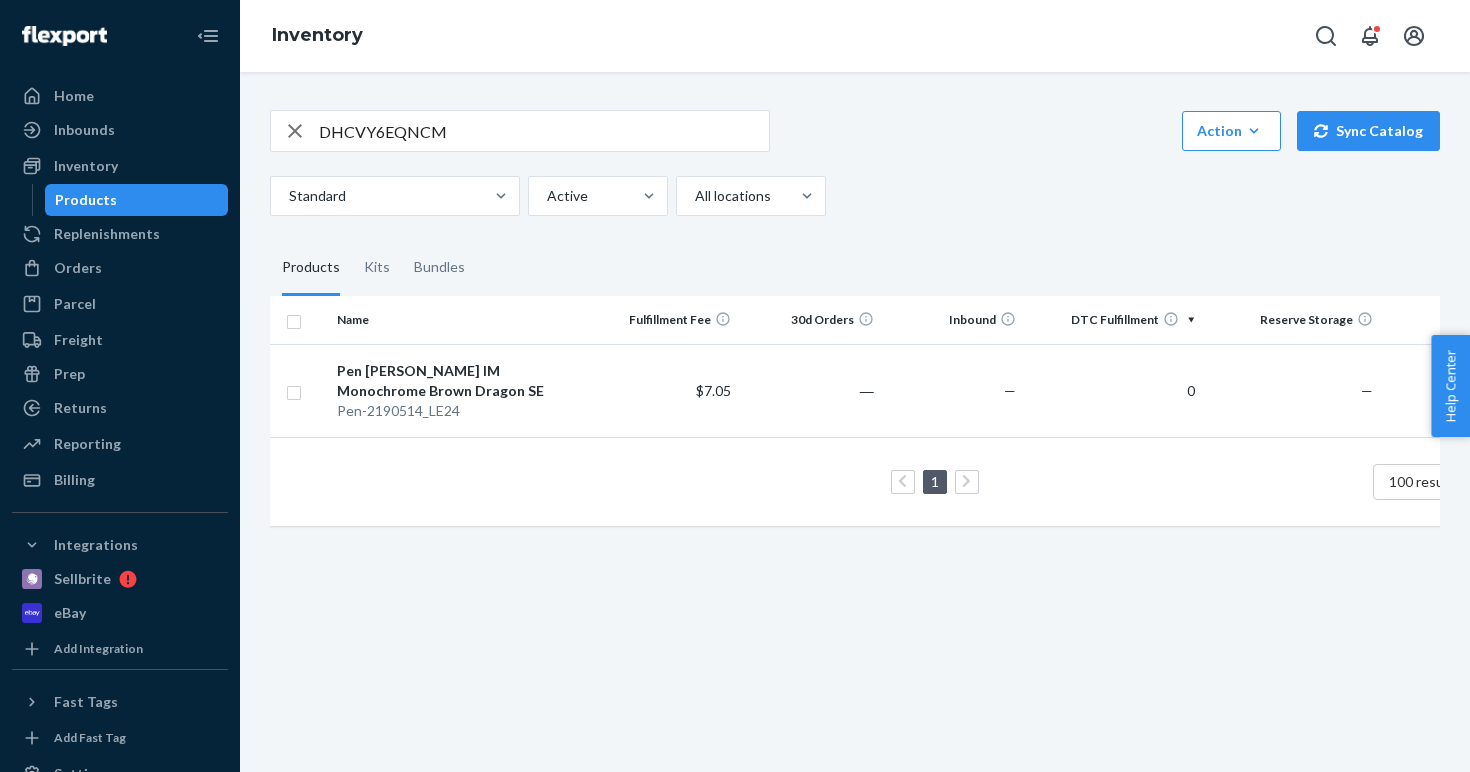 click on "Products" at bounding box center [137, 200] 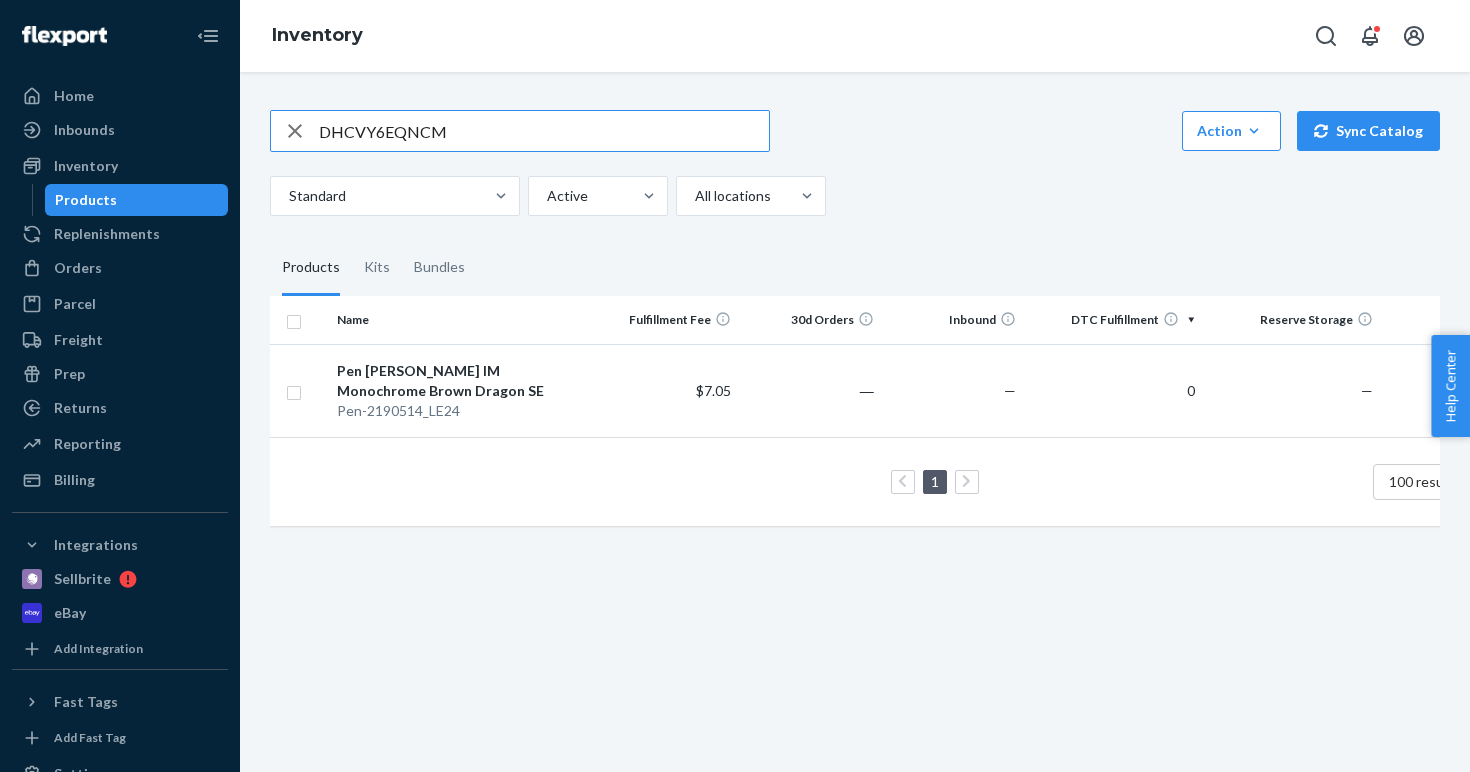 paste on "BWSMNASXMF" 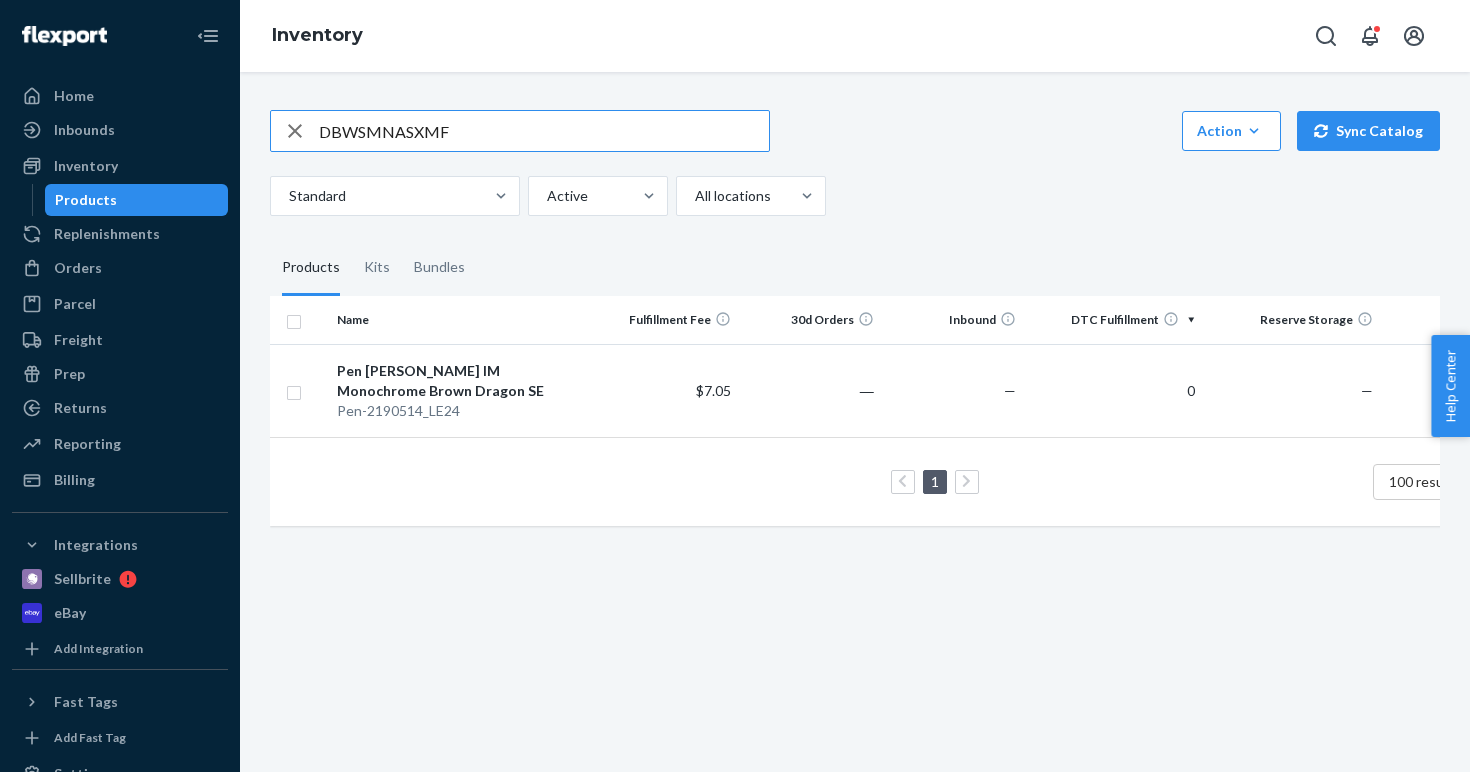 type on "DBWSMNASXMF" 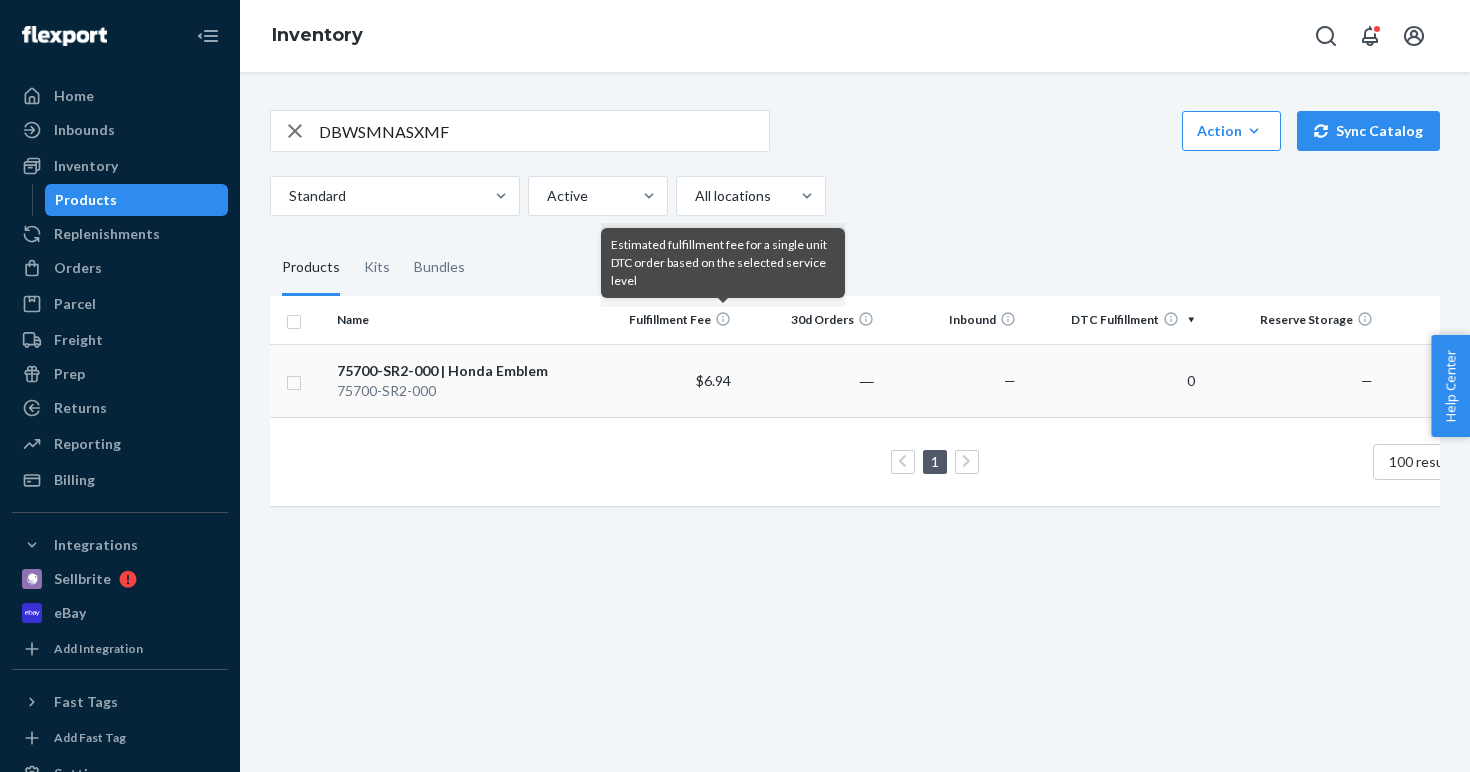 click on "75700-SR2-000 | Honda Emblem" at bounding box center [462, 371] 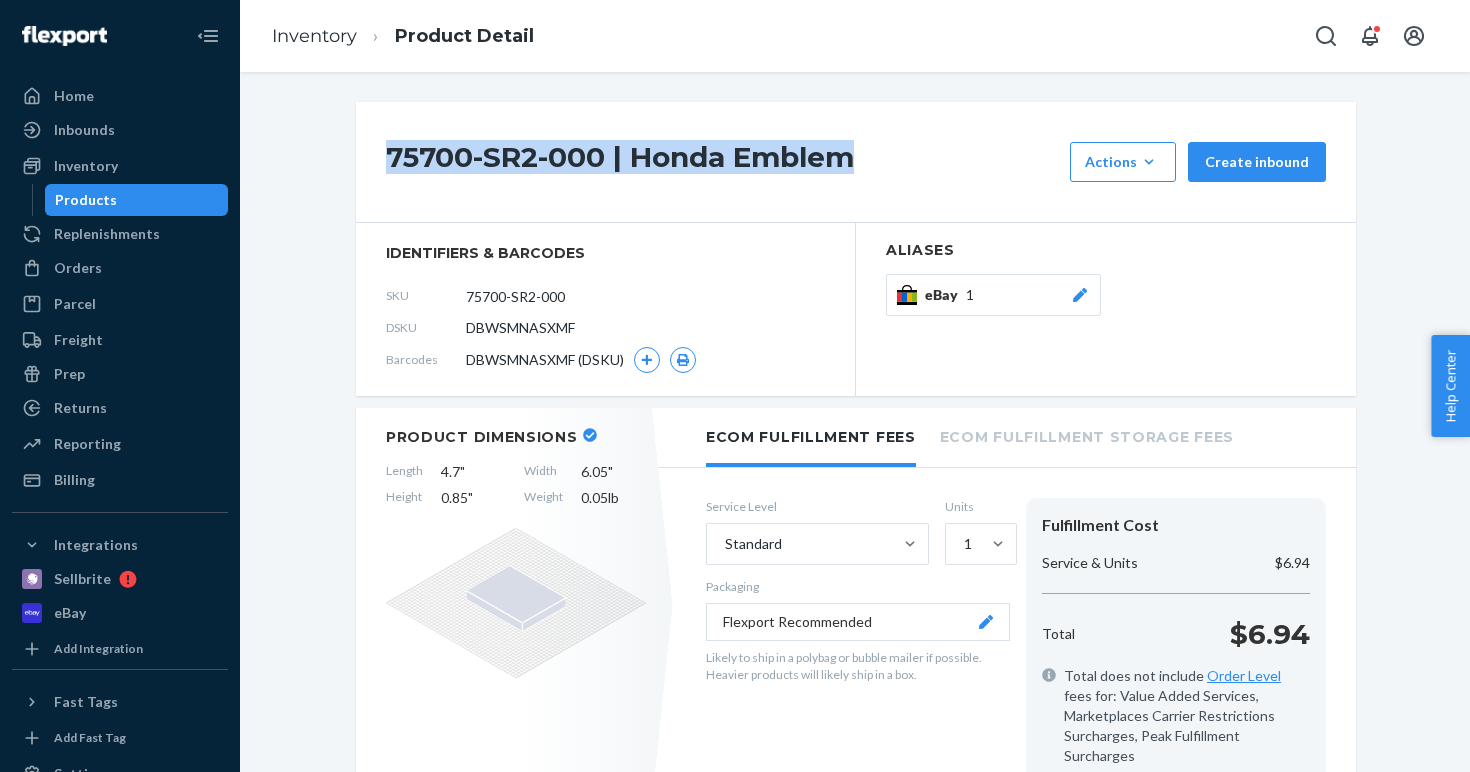 drag, startPoint x: 880, startPoint y: 168, endPoint x: 375, endPoint y: 166, distance: 505.00397 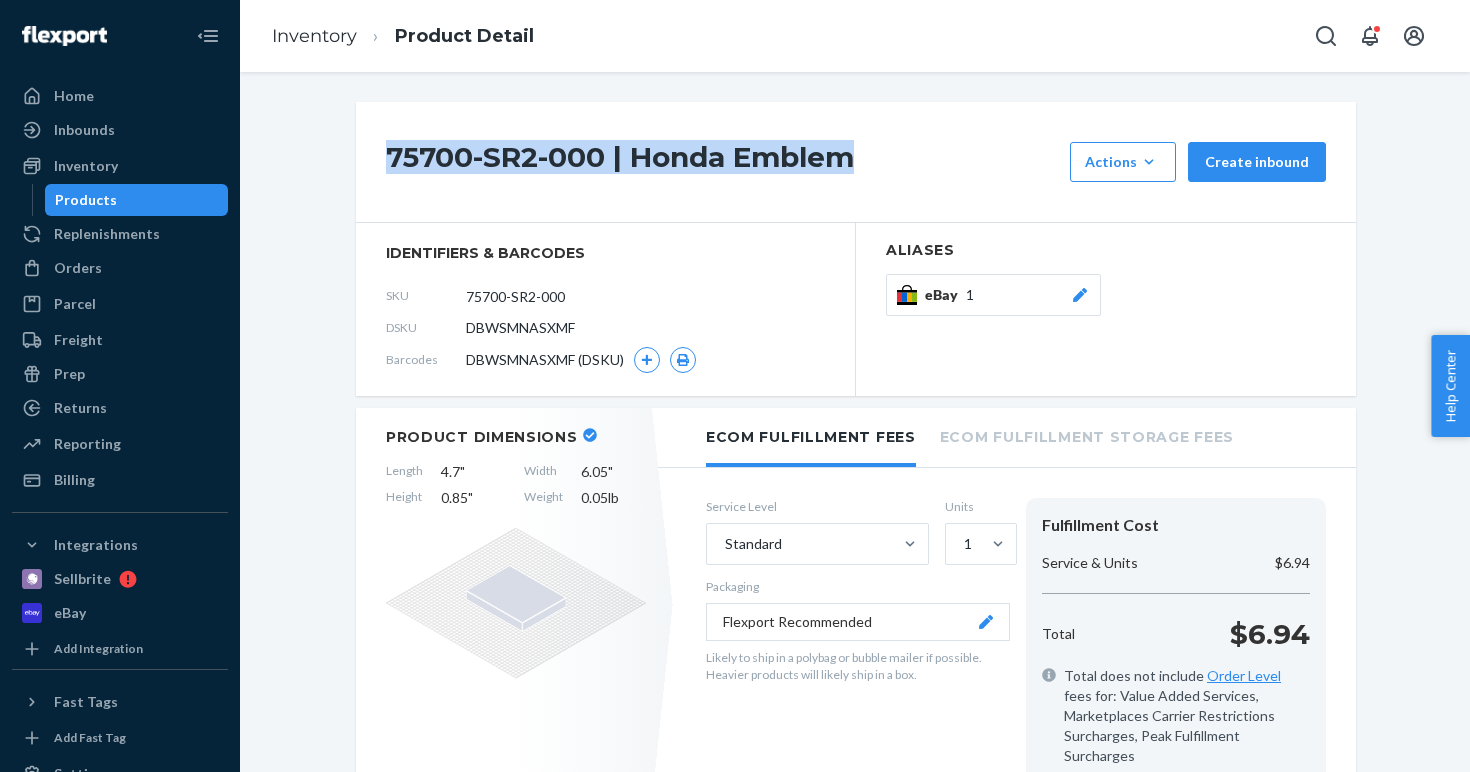 click on "75700-SR2-000 | Honda Emblem Actions Add components Hide Create inbound" at bounding box center (856, 162) 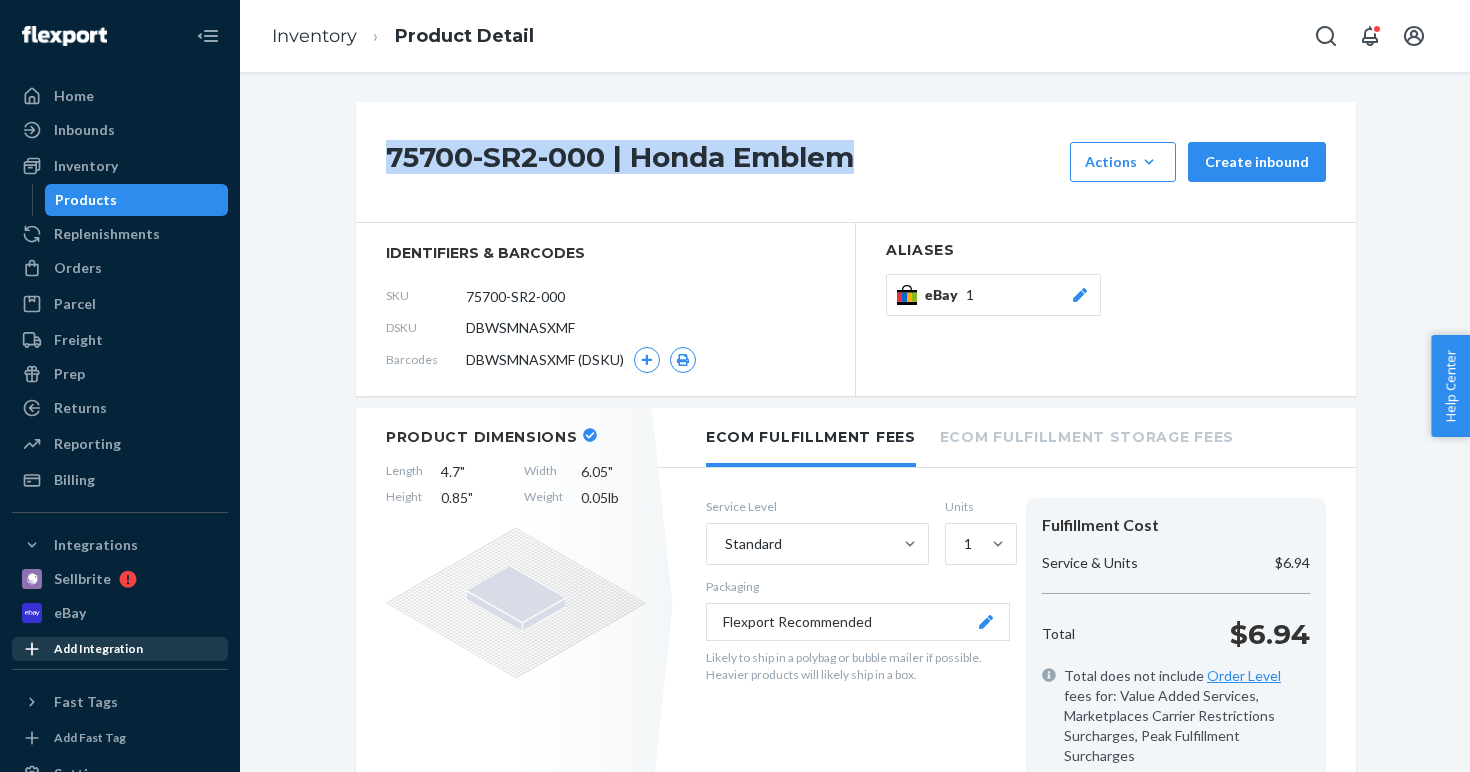 scroll, scrollTop: 0, scrollLeft: 0, axis: both 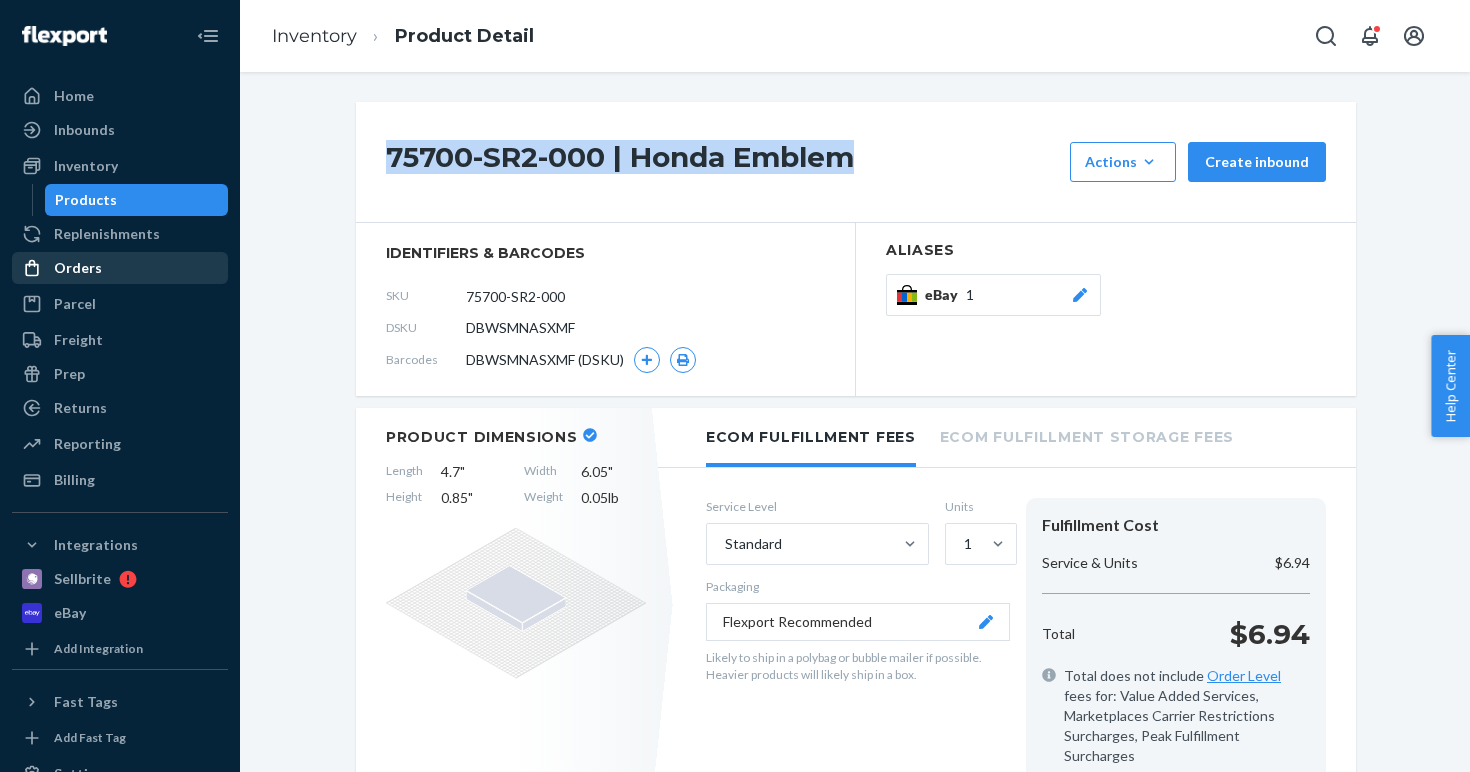click on "Orders" at bounding box center [78, 268] 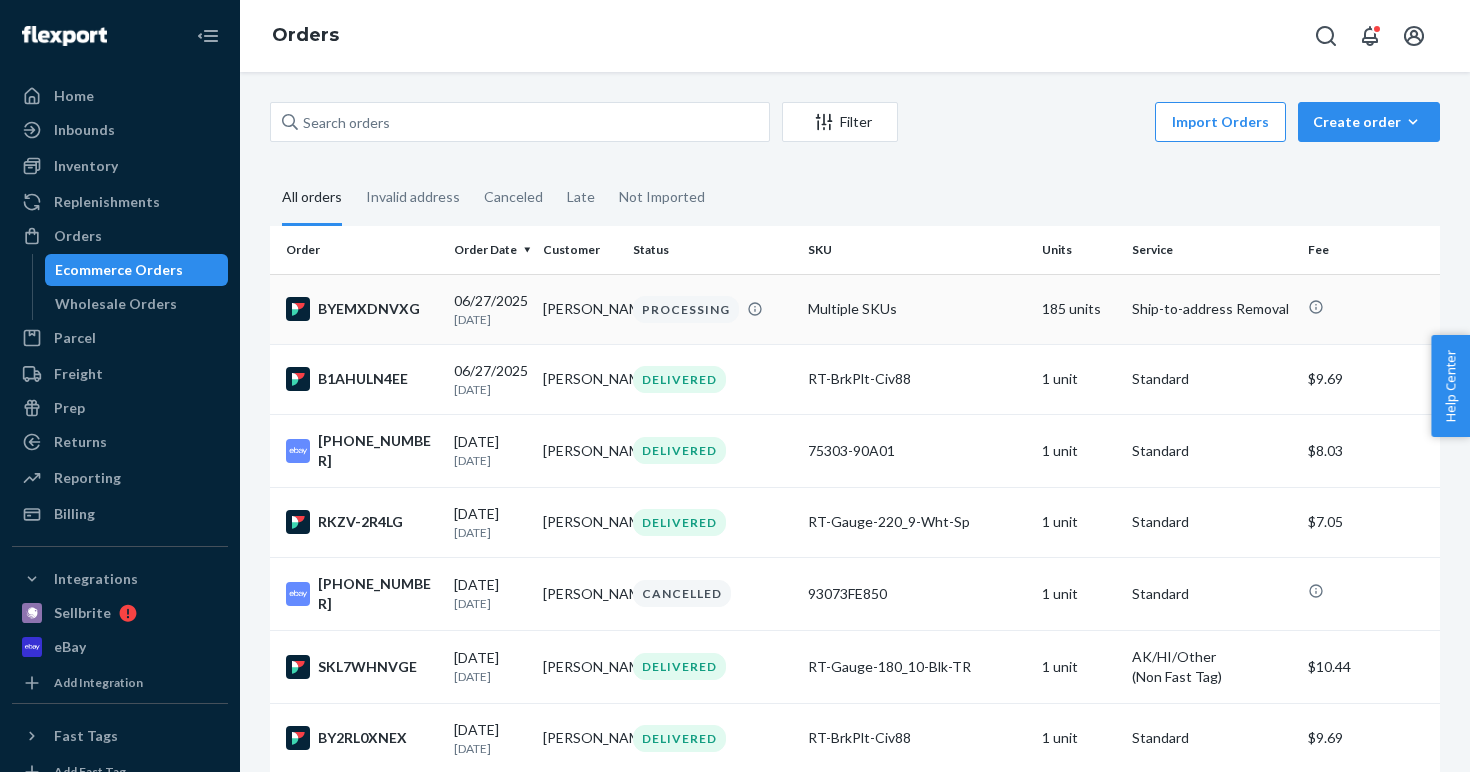 click on "[PERSON_NAME]" at bounding box center [580, 309] 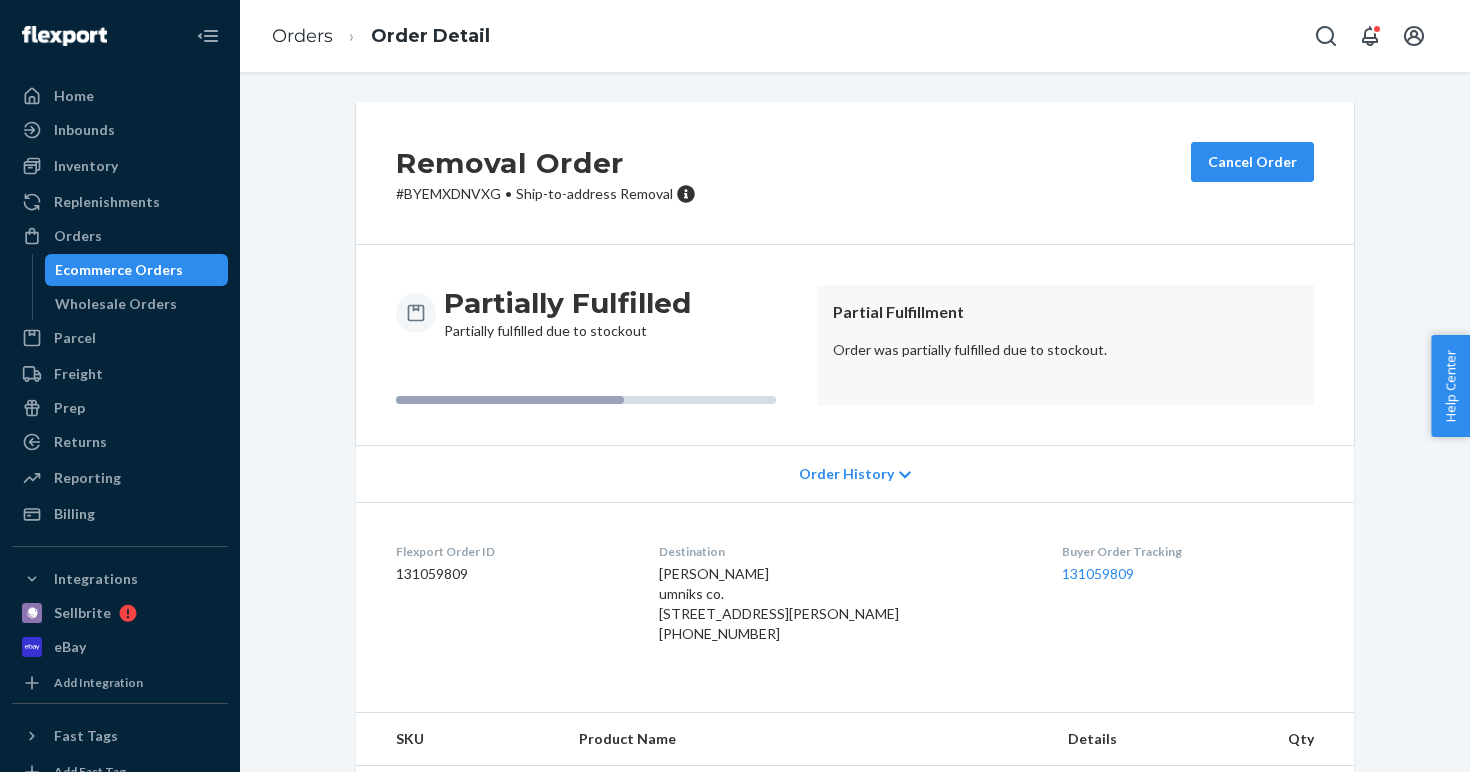 click on "Help Center" at bounding box center (1450, 386) 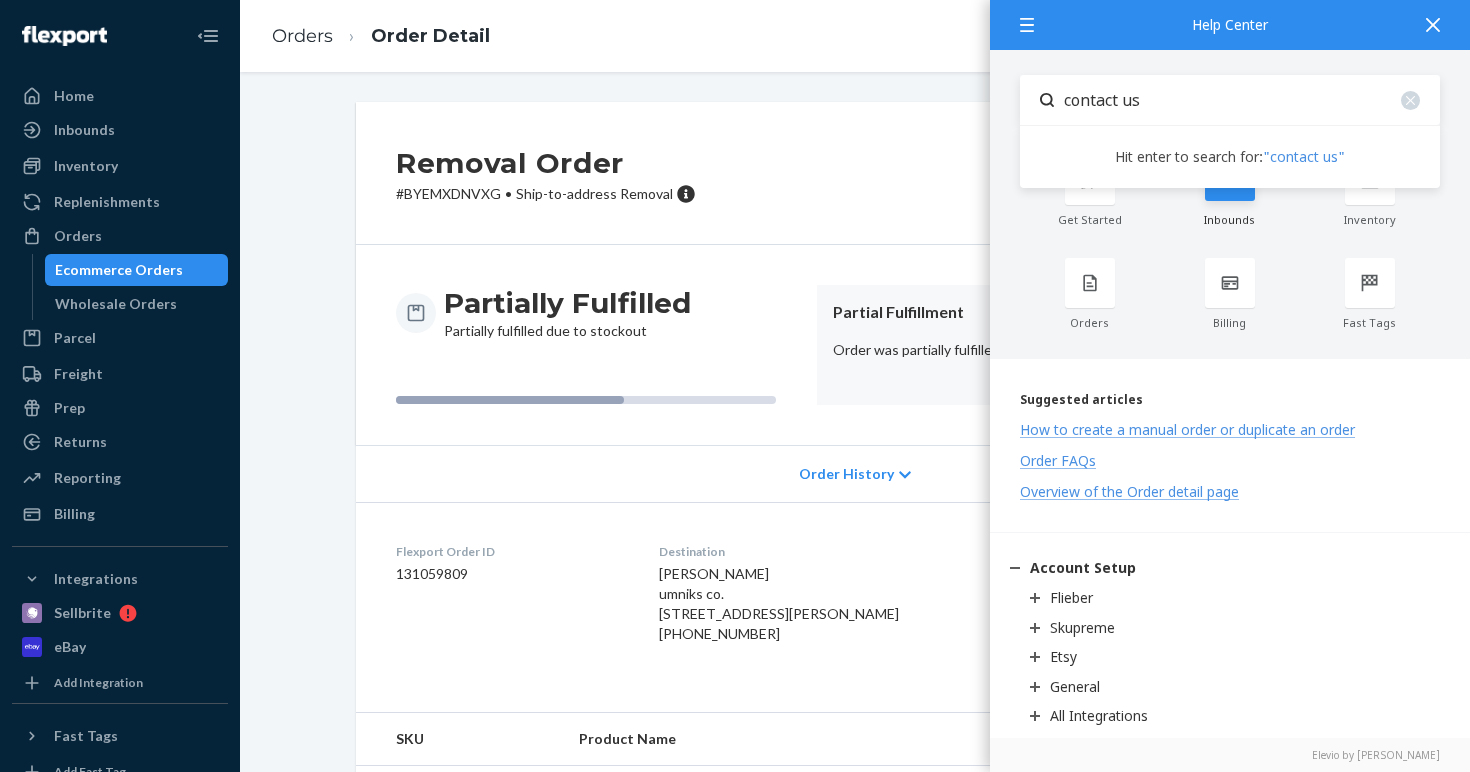 type on "contact us" 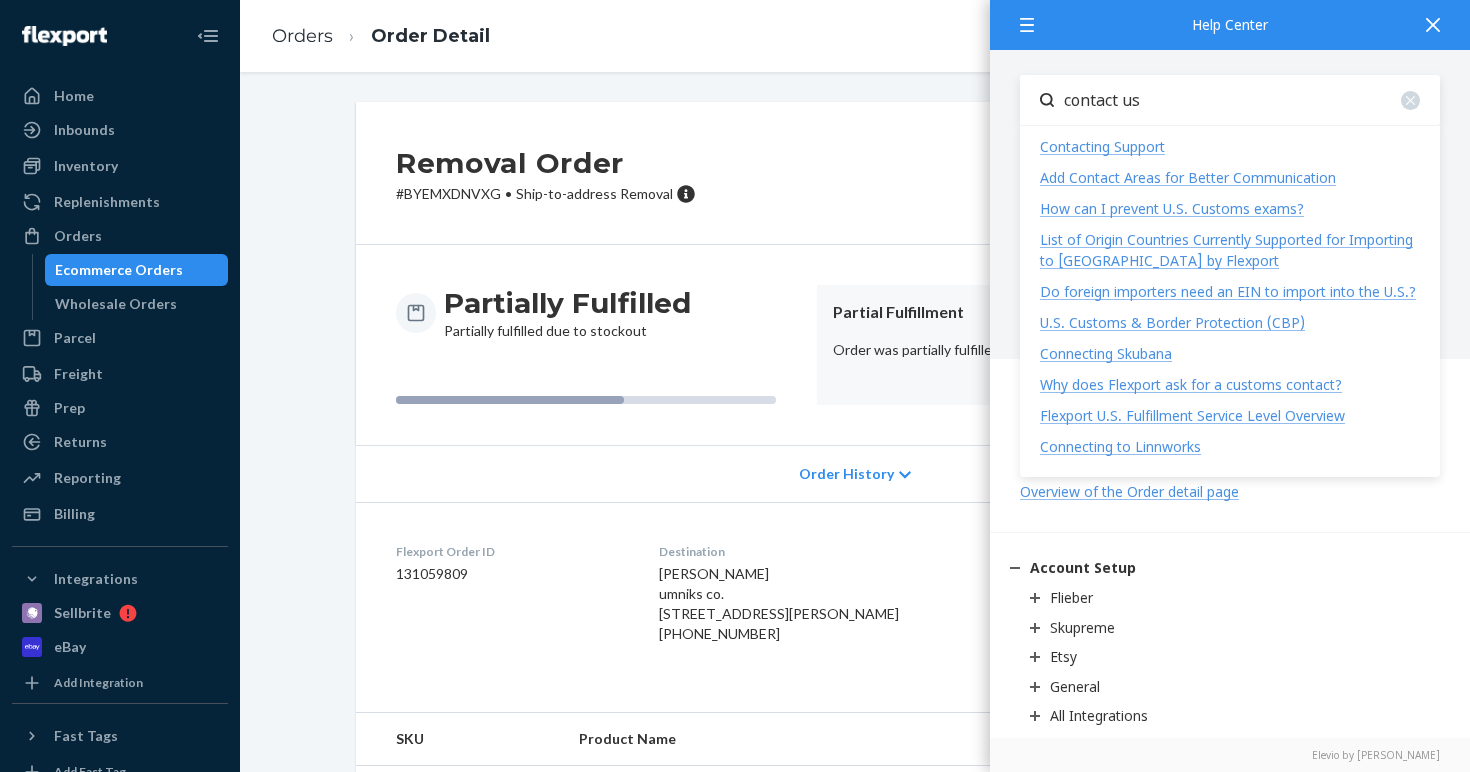 click on "Contacting Support" at bounding box center [1102, 146] 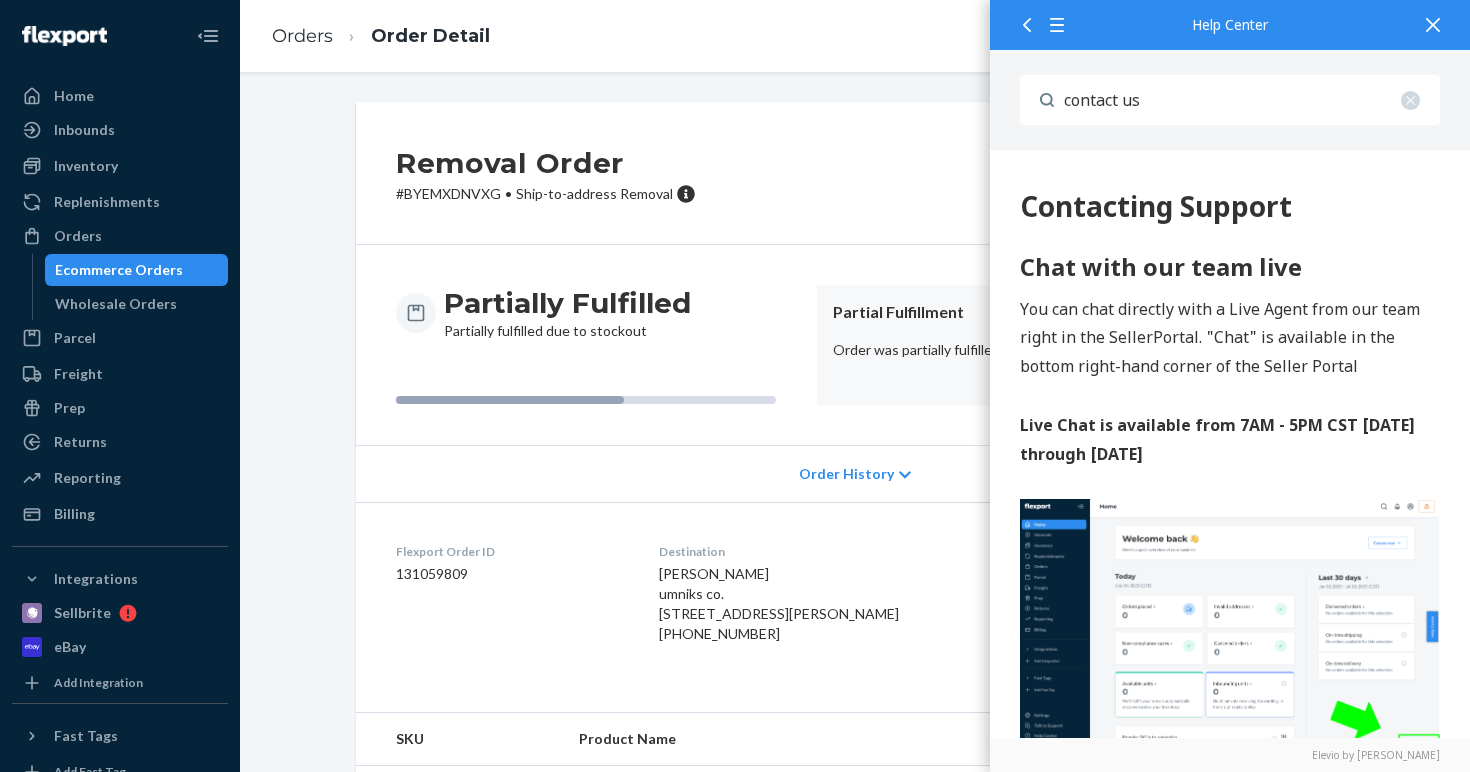 scroll, scrollTop: 0, scrollLeft: 0, axis: both 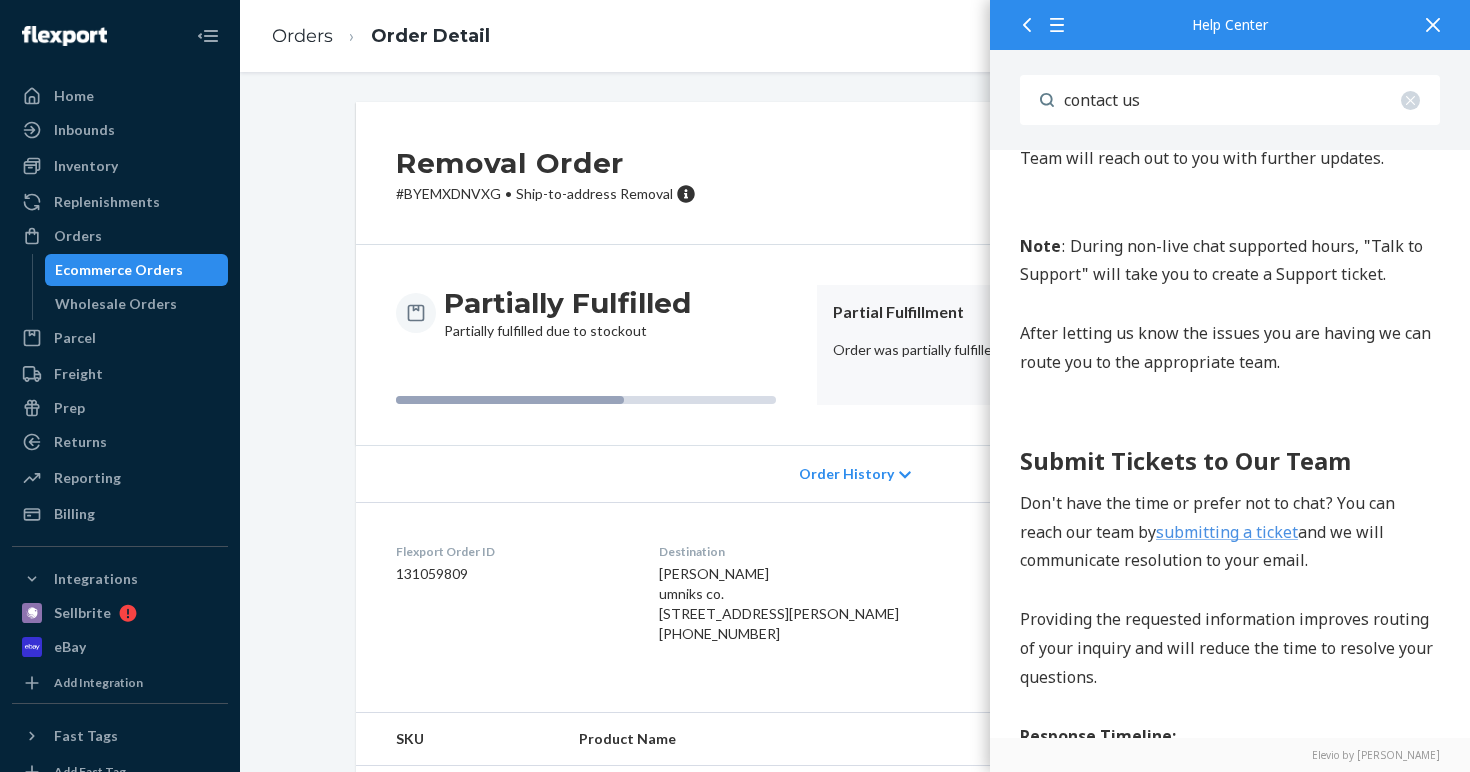 click on "submitting a ticket" at bounding box center (1227, 533) 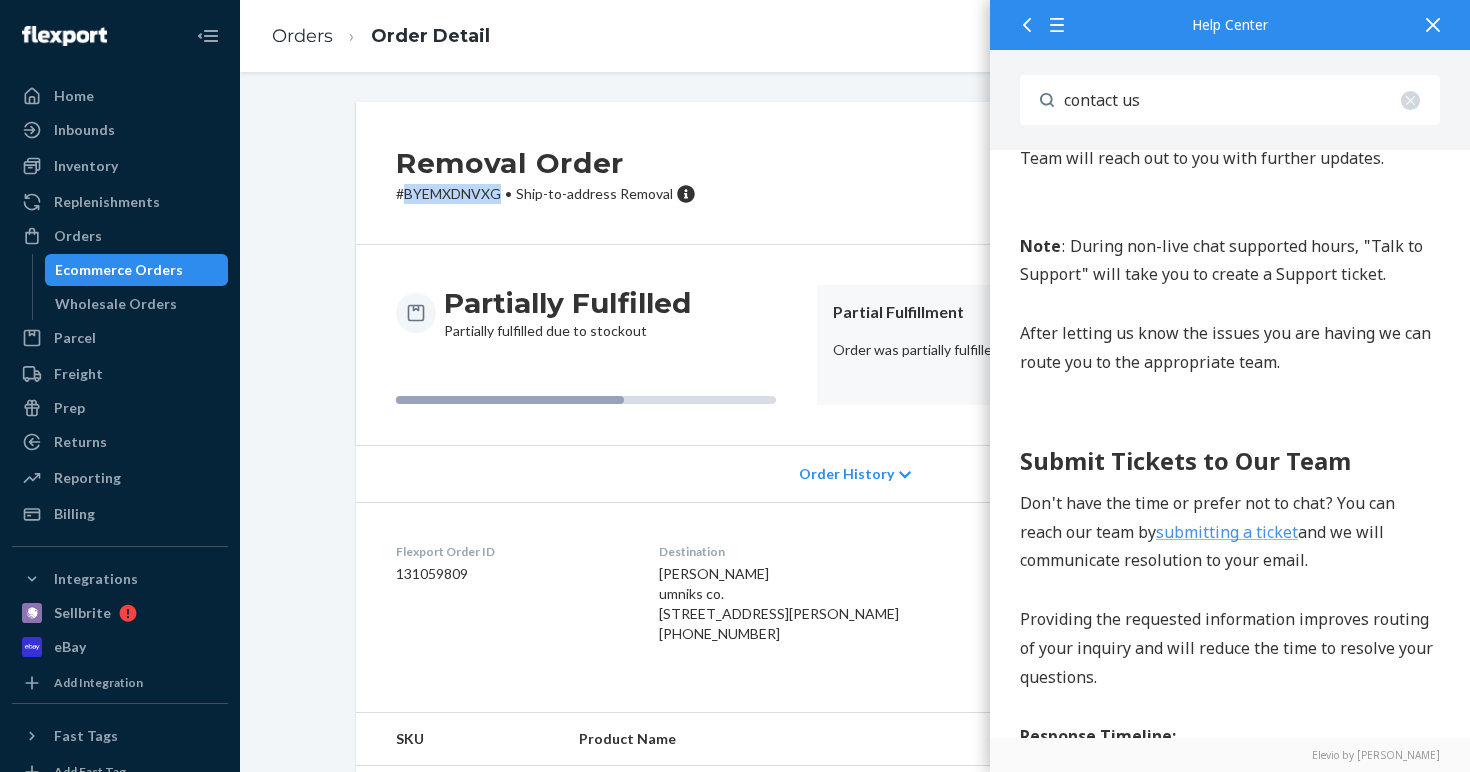 click on "# BYEMXDNVXG • Ship-to-address Removal" at bounding box center [546, 194] 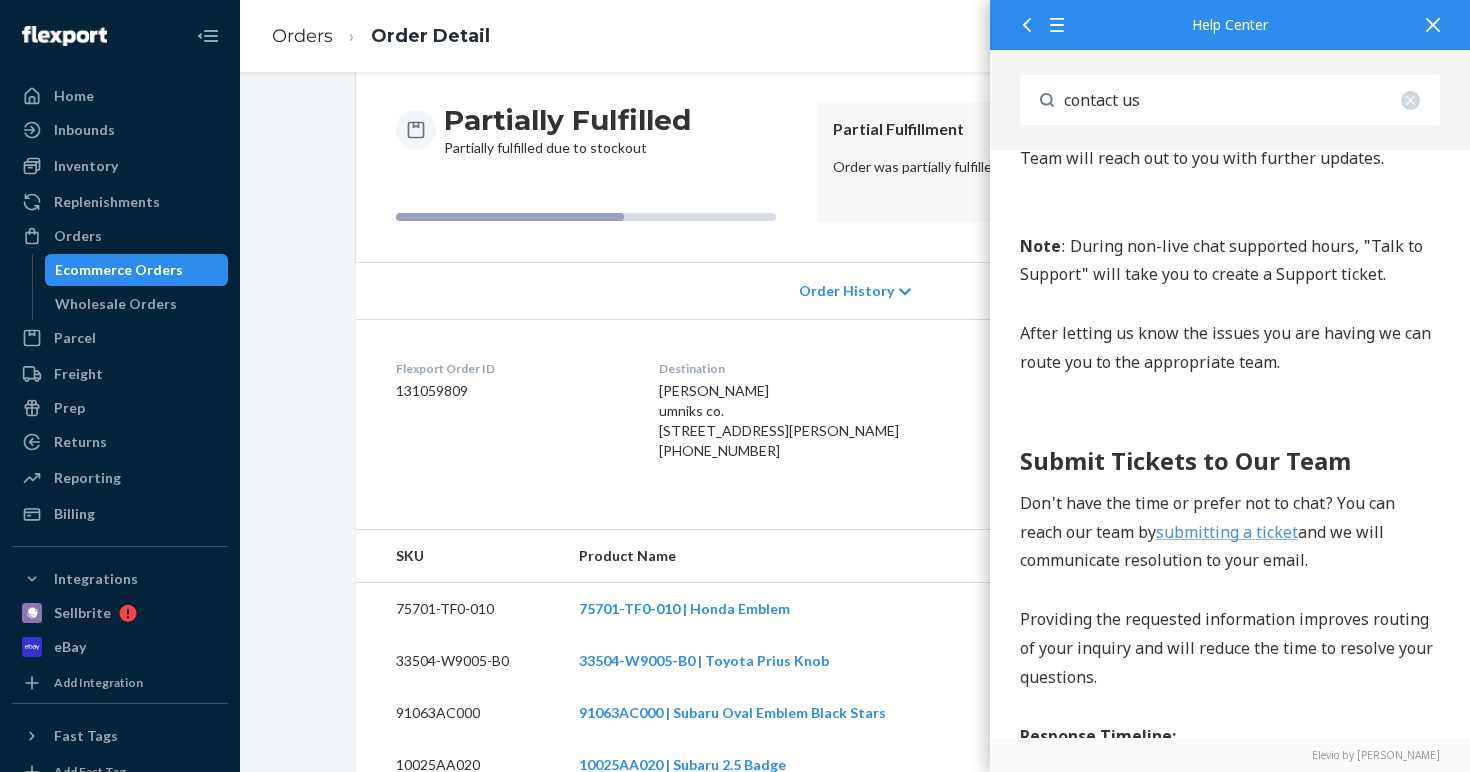 scroll, scrollTop: 193, scrollLeft: 0, axis: vertical 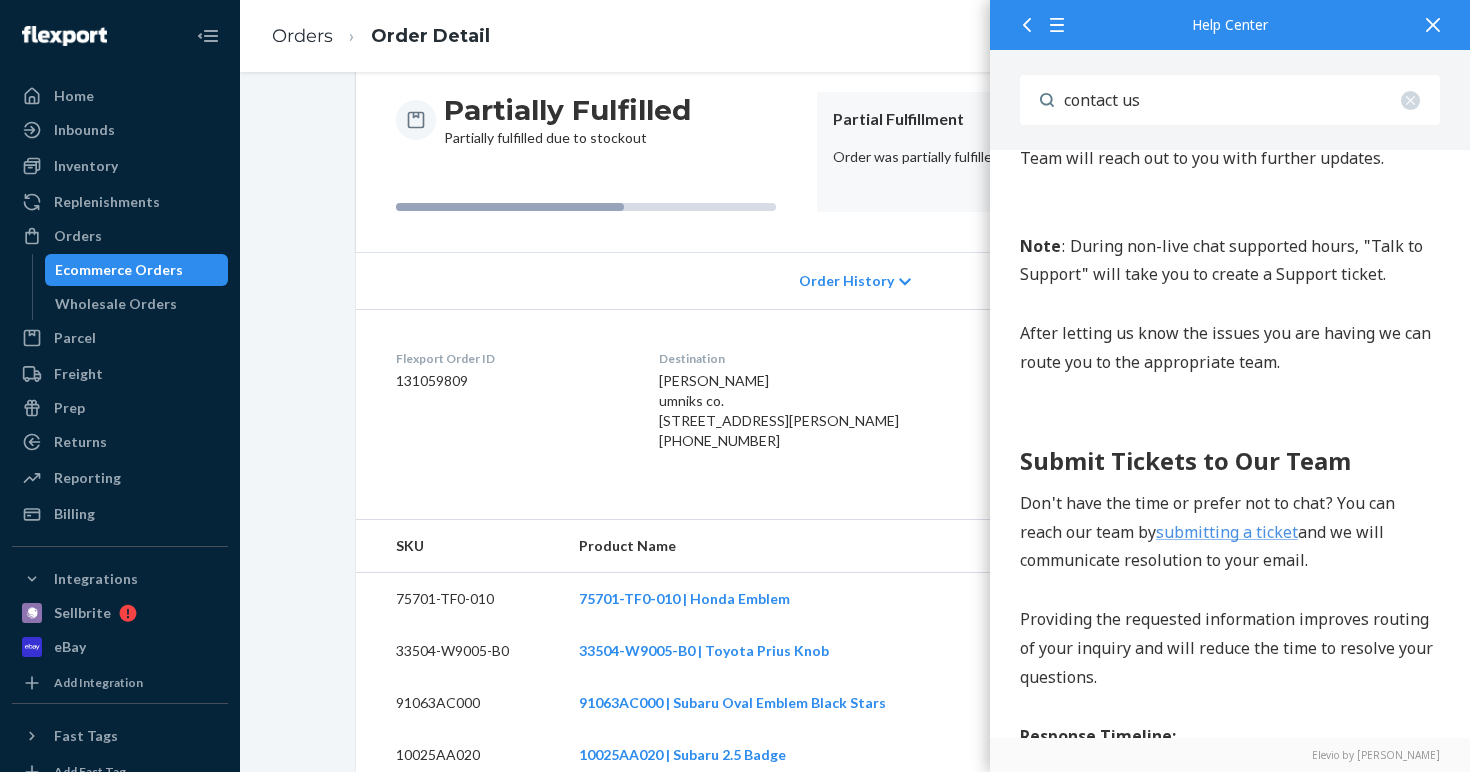 click 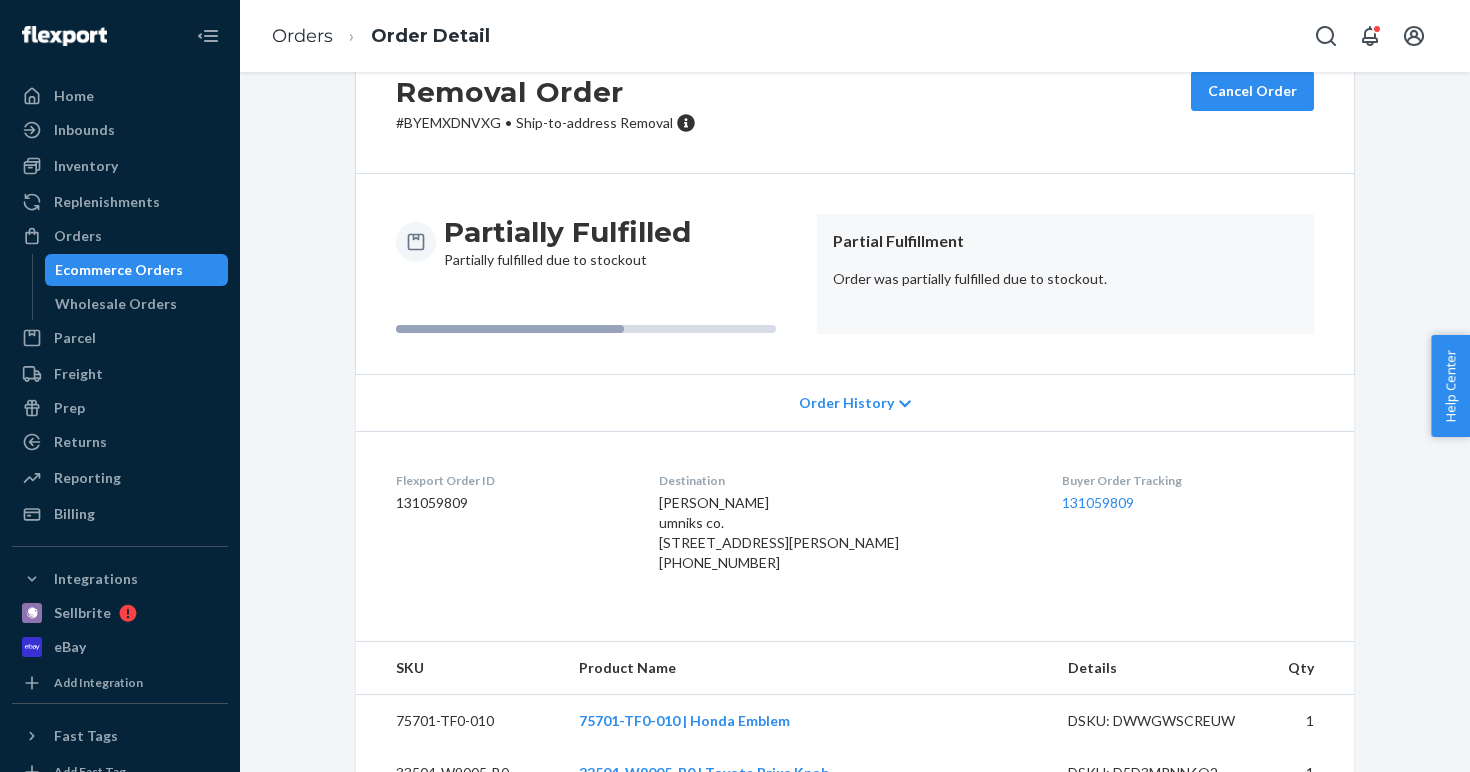 scroll, scrollTop: 67, scrollLeft: 0, axis: vertical 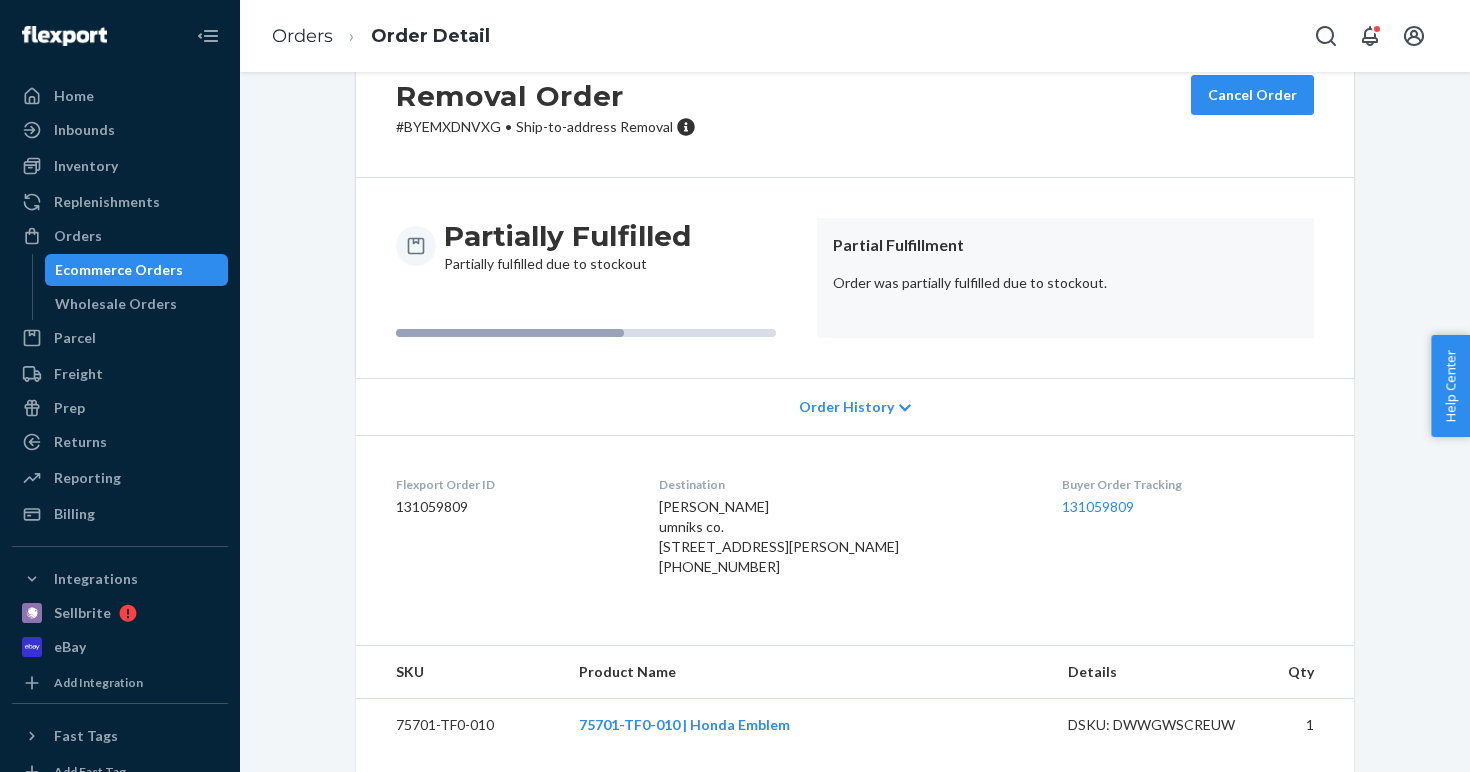 click on "131059809" at bounding box center (511, 507) 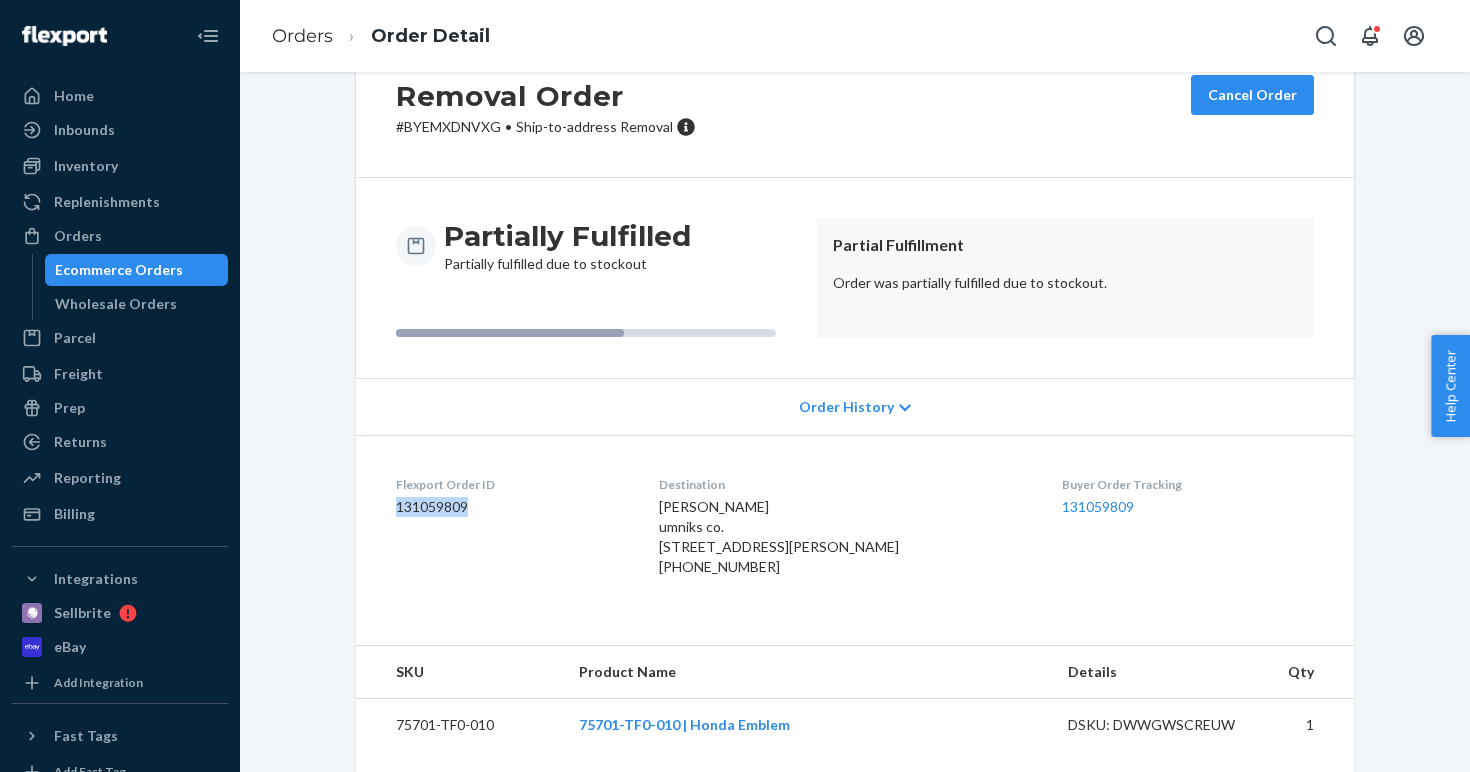 click on "131059809" at bounding box center [511, 507] 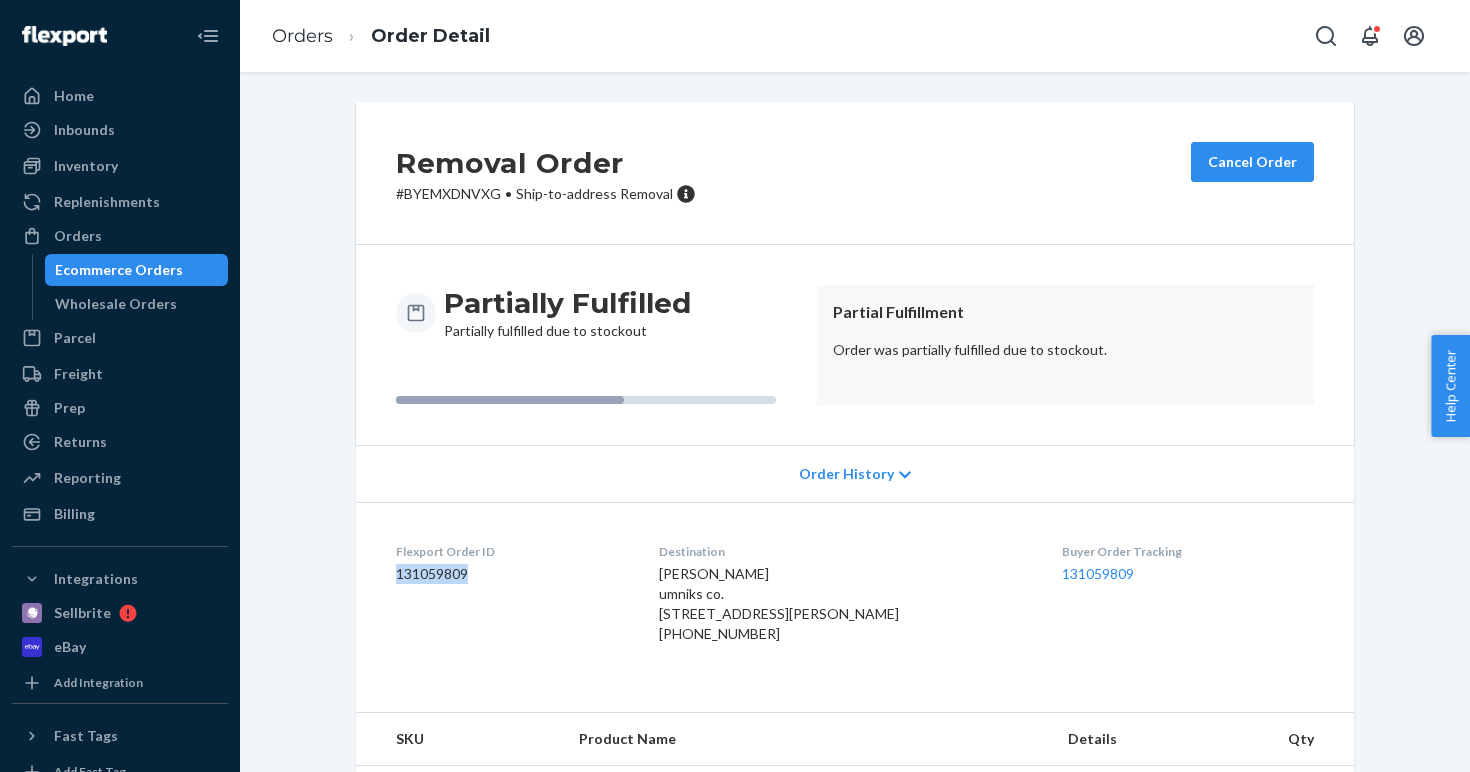 scroll, scrollTop: 0, scrollLeft: 0, axis: both 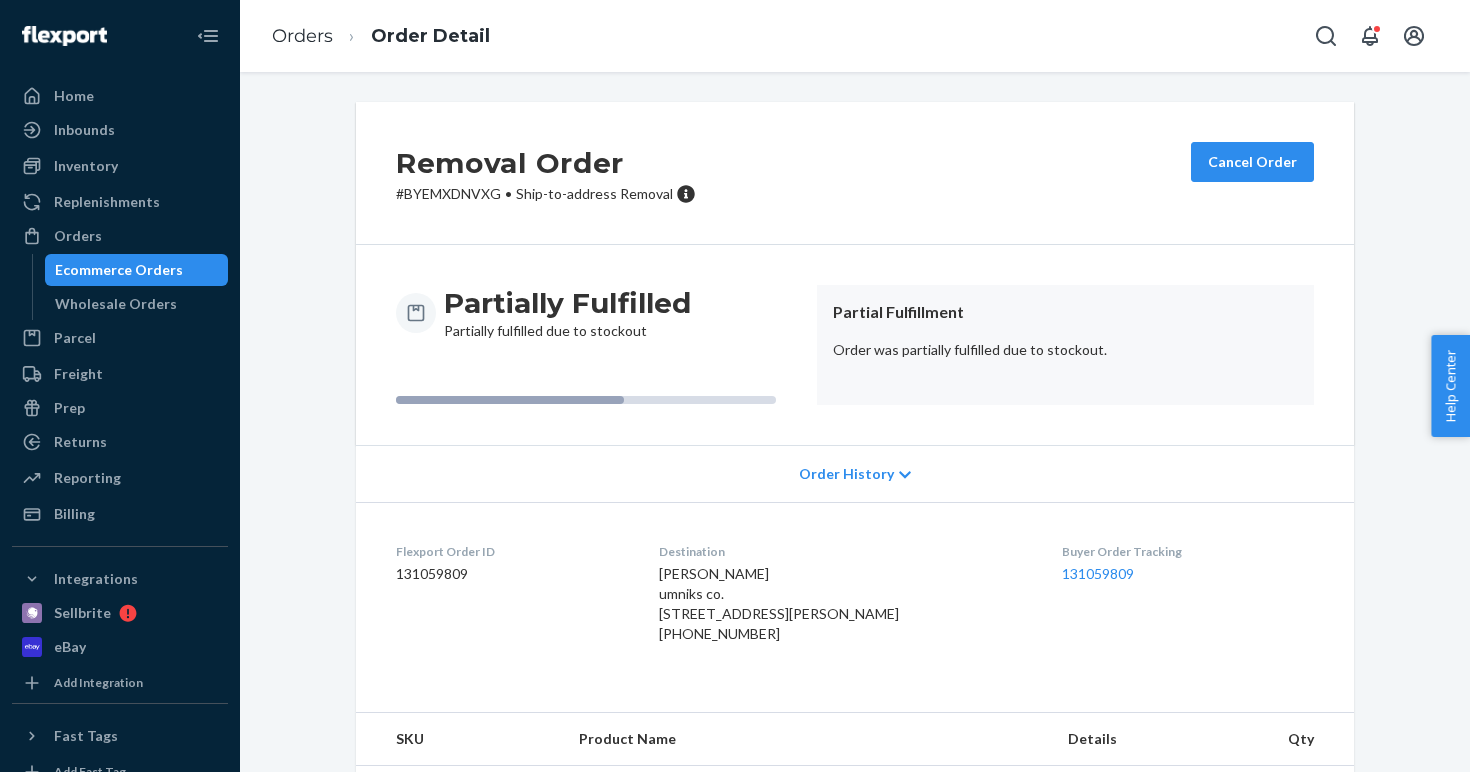 click on "# BYEMXDNVXG • Ship-to-address Removal" at bounding box center (546, 194) 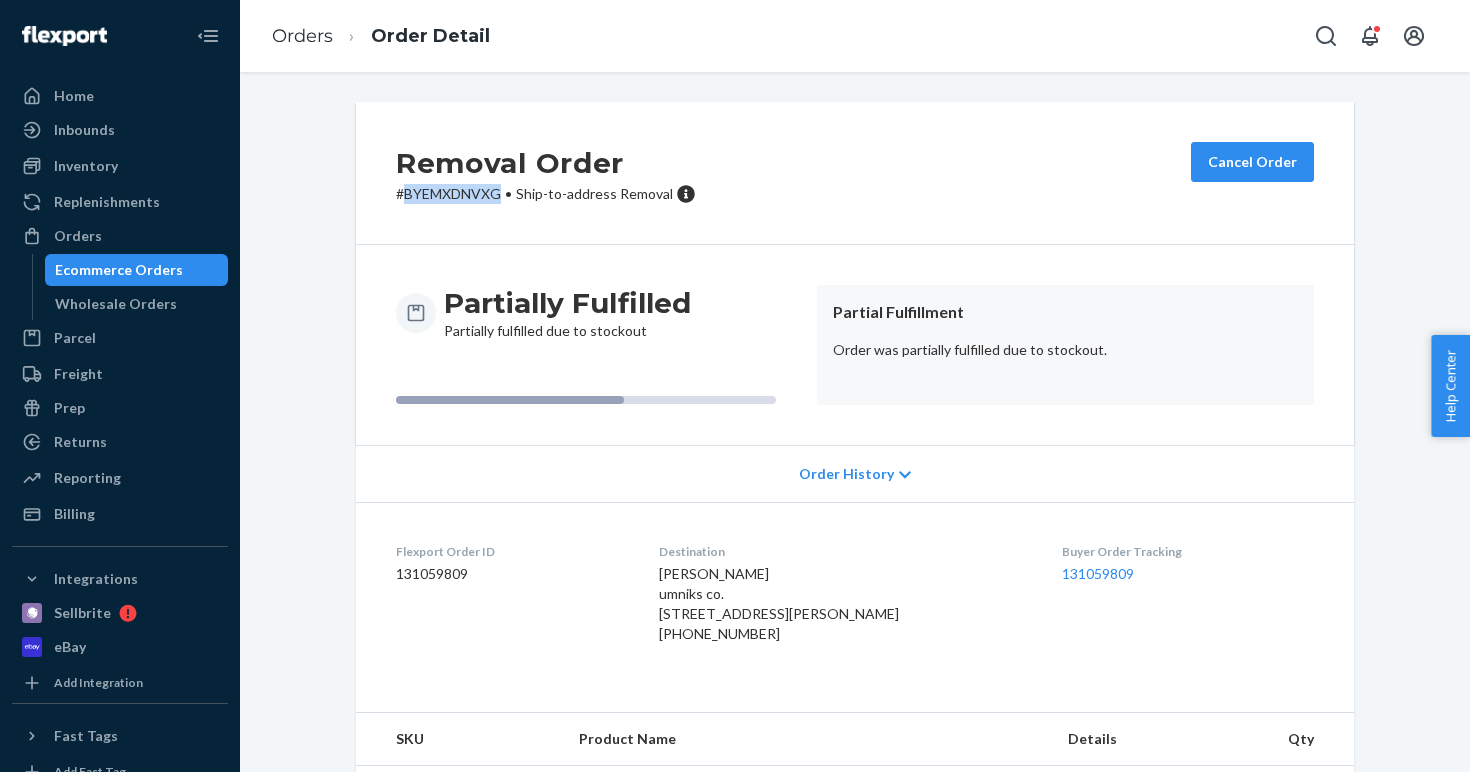 click on "# BYEMXDNVXG • Ship-to-address Removal" at bounding box center [546, 194] 